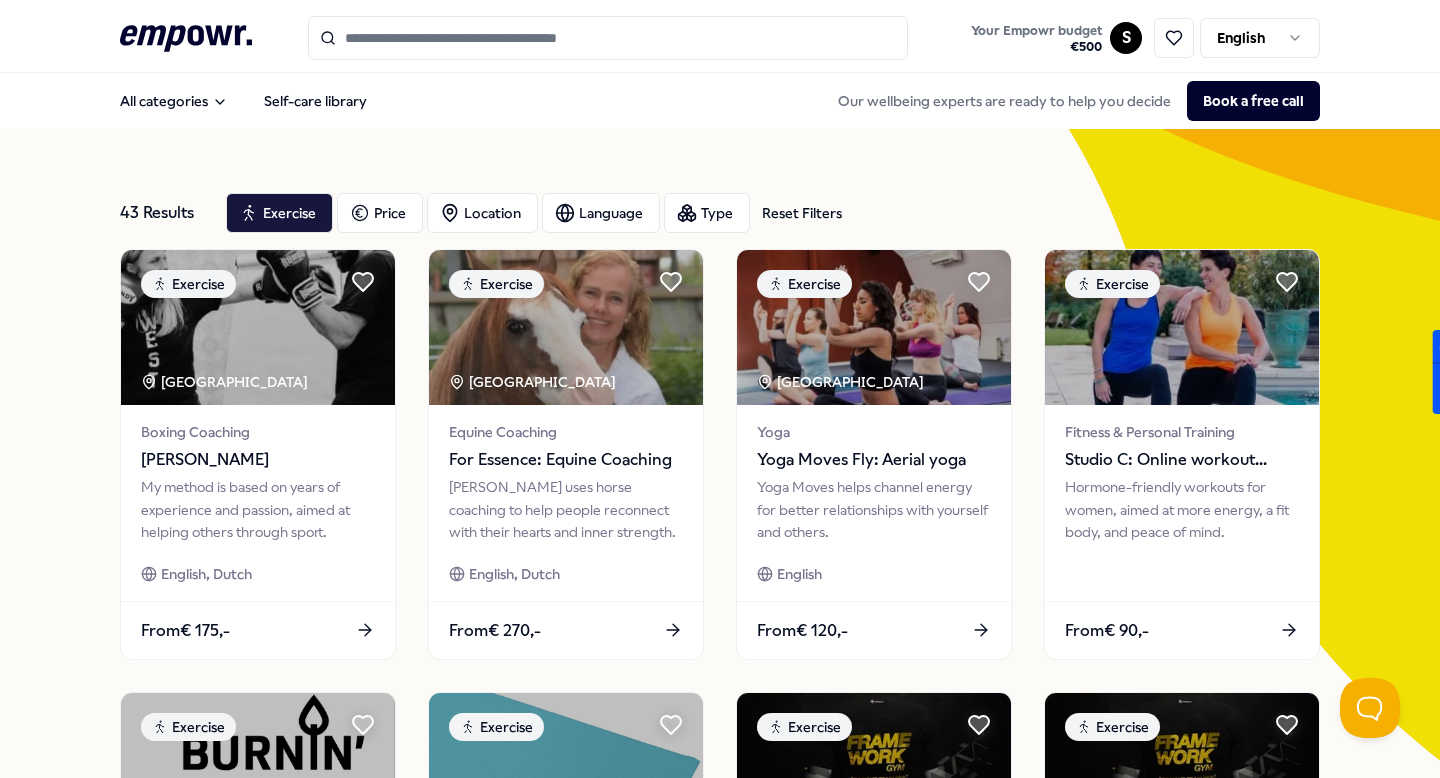 scroll, scrollTop: 0, scrollLeft: 0, axis: both 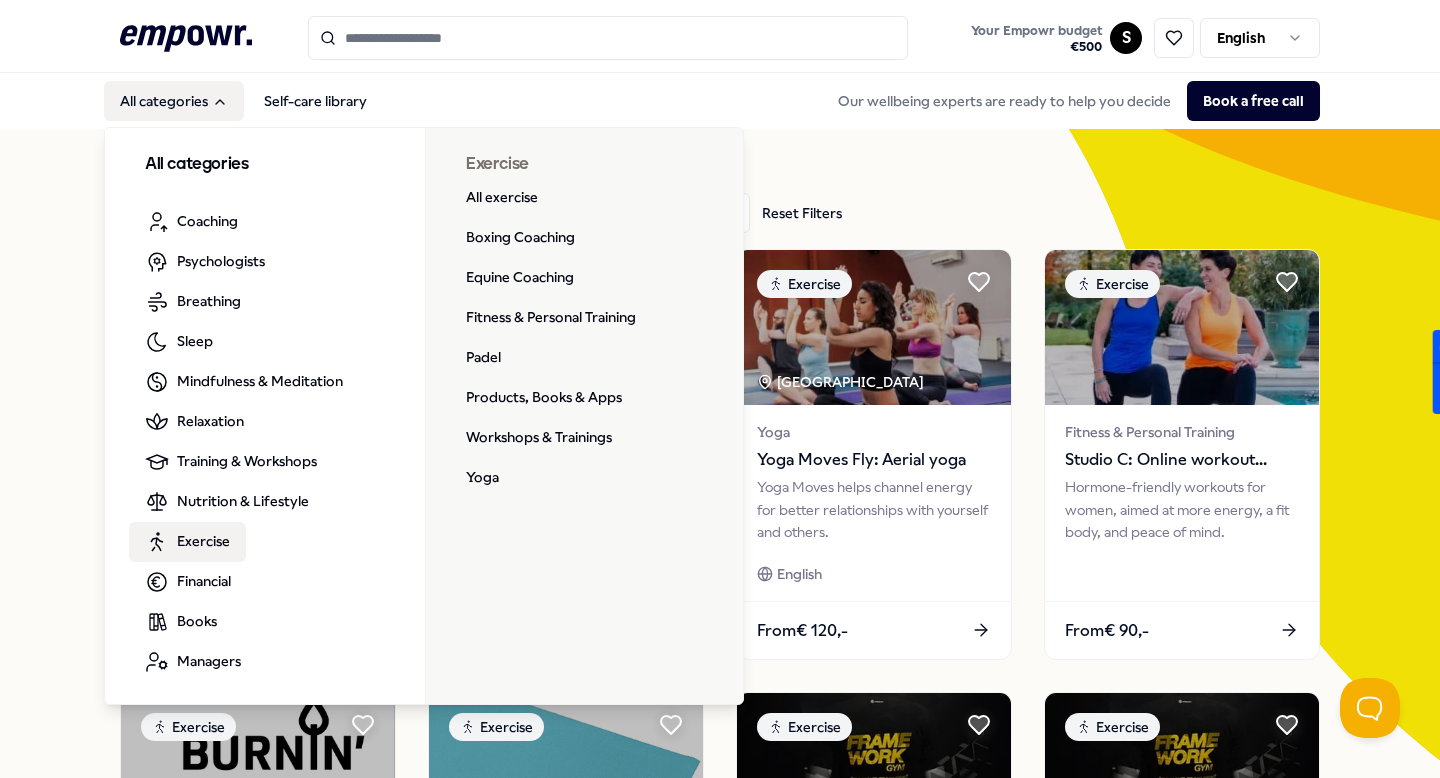click on "Exercise" at bounding box center (203, 541) 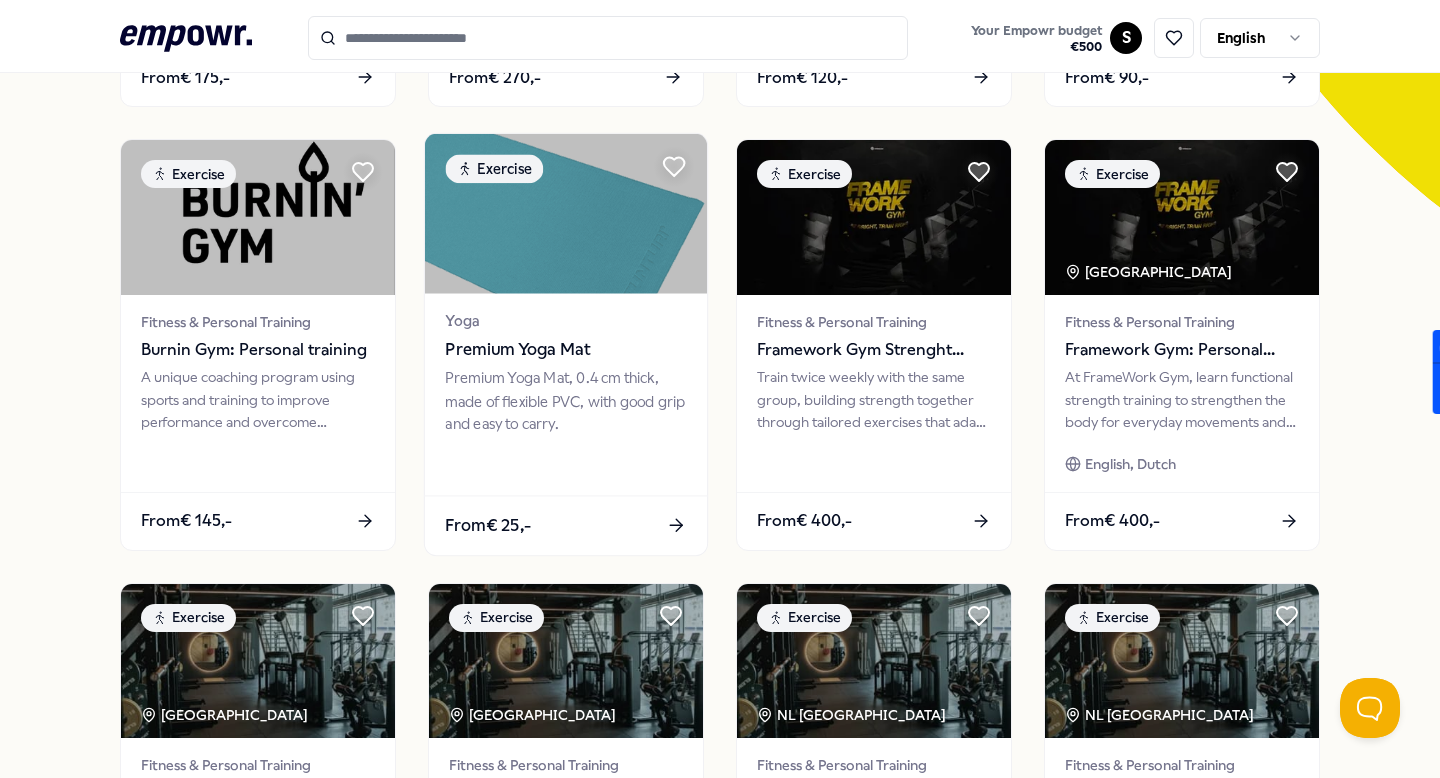 scroll, scrollTop: 995, scrollLeft: 0, axis: vertical 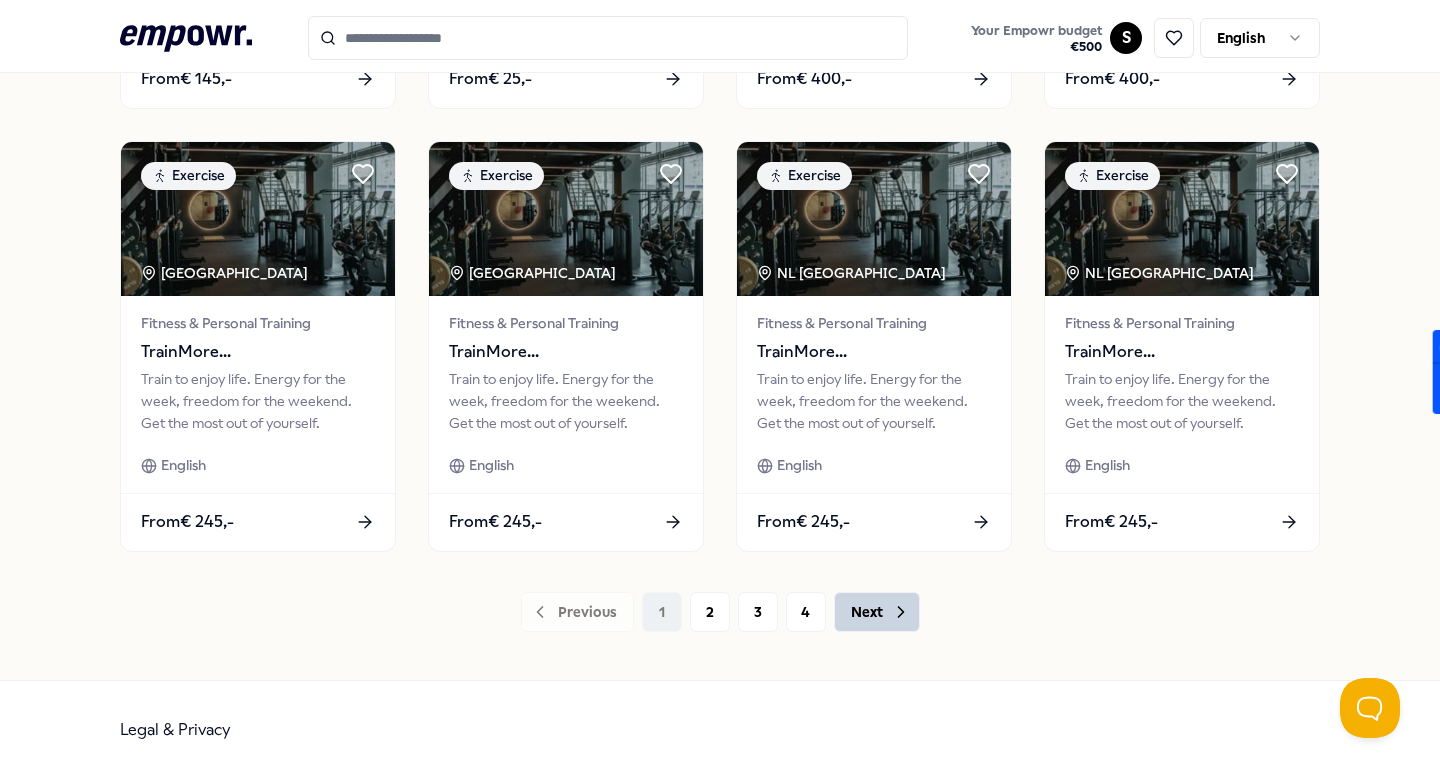 click on "Next" at bounding box center (877, 612) 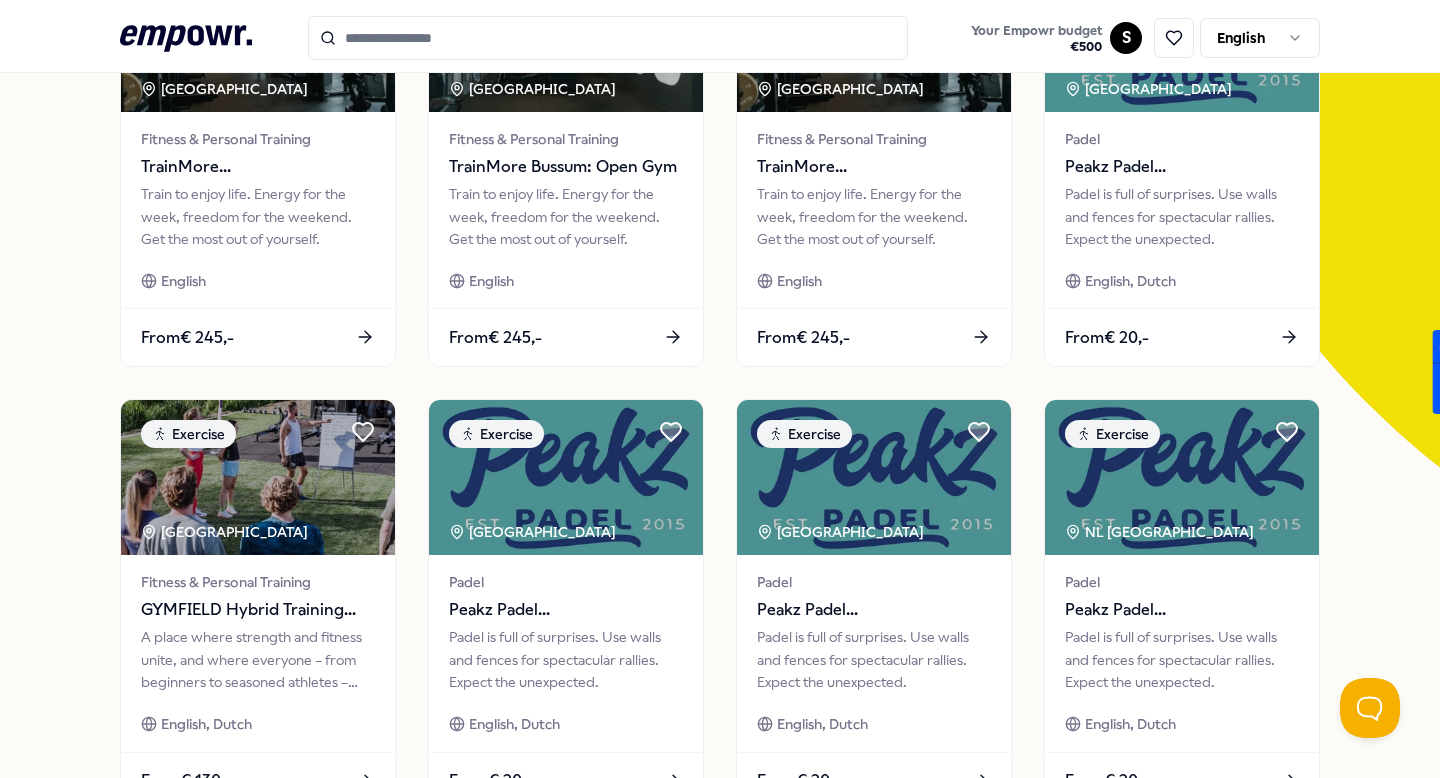 scroll, scrollTop: 183, scrollLeft: 0, axis: vertical 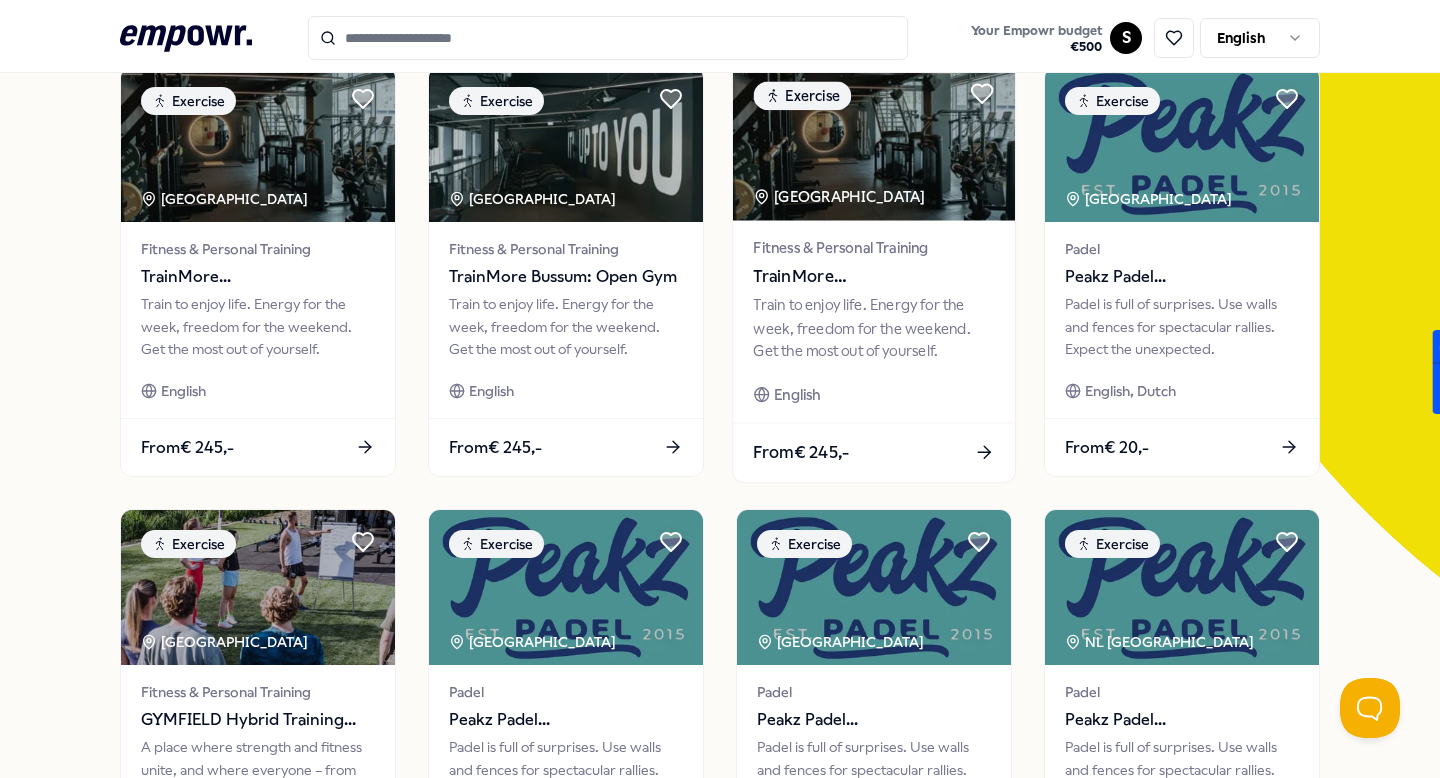 click on "Fitness & Personal Training" at bounding box center (873, 248) 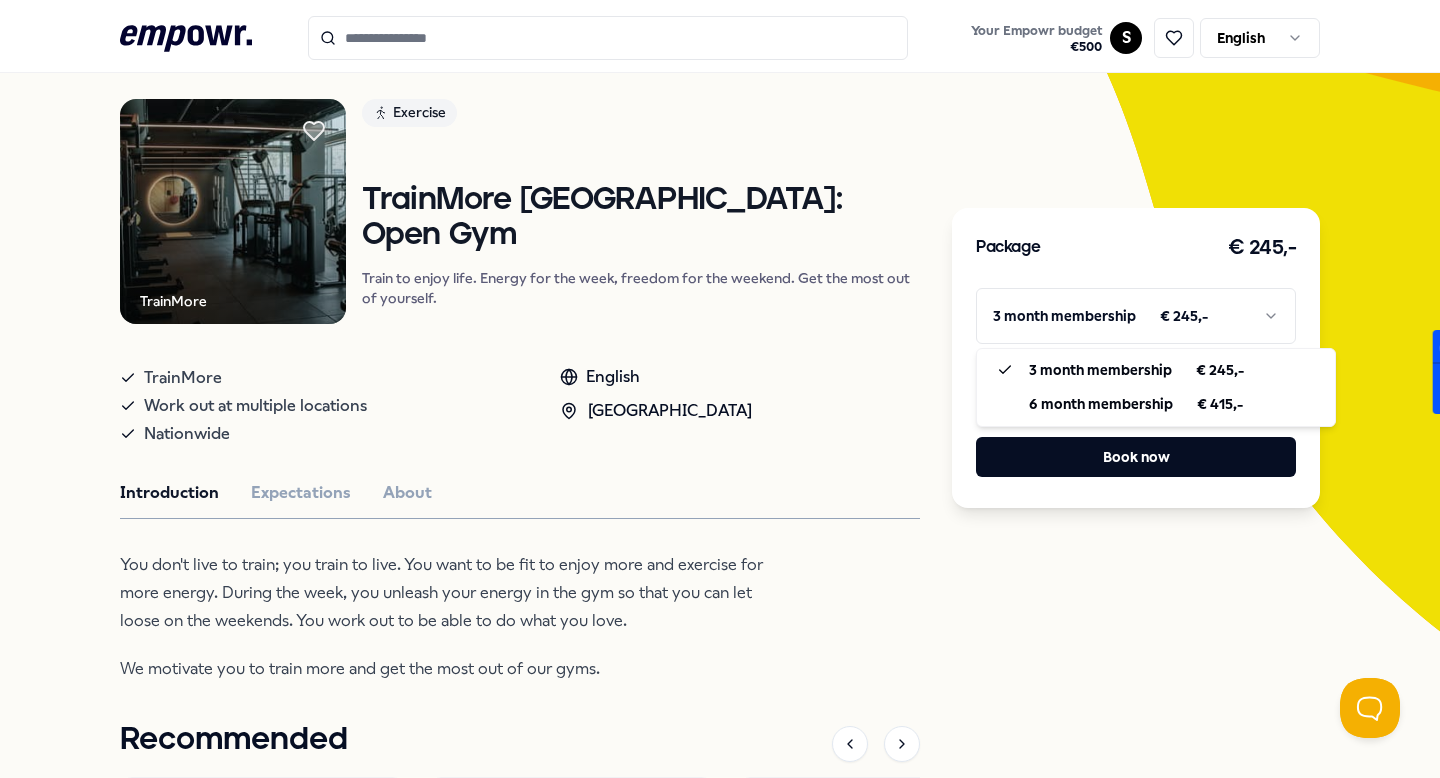 click on ".empowr-logo_svg__cls-1{fill:#03032f} Your Empowr budget € 500 S English All categories   Self-care library Back TrainMore Exercise TrainMore [GEOGRAPHIC_DATA]: Open Gym Train to enjoy life. Energy for the week, freedom for the weekend. Get the most out of yourself. TrainMore Work out at multiple locations Nationwide English [GEOGRAPHIC_DATA] Region Introduction Expectations About You don't live to train; you train to live. You want to be fit to enjoy more and exercise for more energy. During the week, you unleash your energy in the gym so that you can let loose on the weekends. You work out to be able to do what you love. We motivate you to train more and get the most out of our gyms. Recommended Coaching [GEOGRAPHIC_DATA] Region   + 2 [PERSON_NAME] An empathetic coach assists in breaking patterns and developing self-confidence
and inner strength to make desired choices and take steps. English, Dutch From  € 150,- Exercise Burnin Gym: Personal training From  € 145,- Exercise [GEOGRAPHIC_DATA] Region   English From  € 245,-" at bounding box center (720, 389) 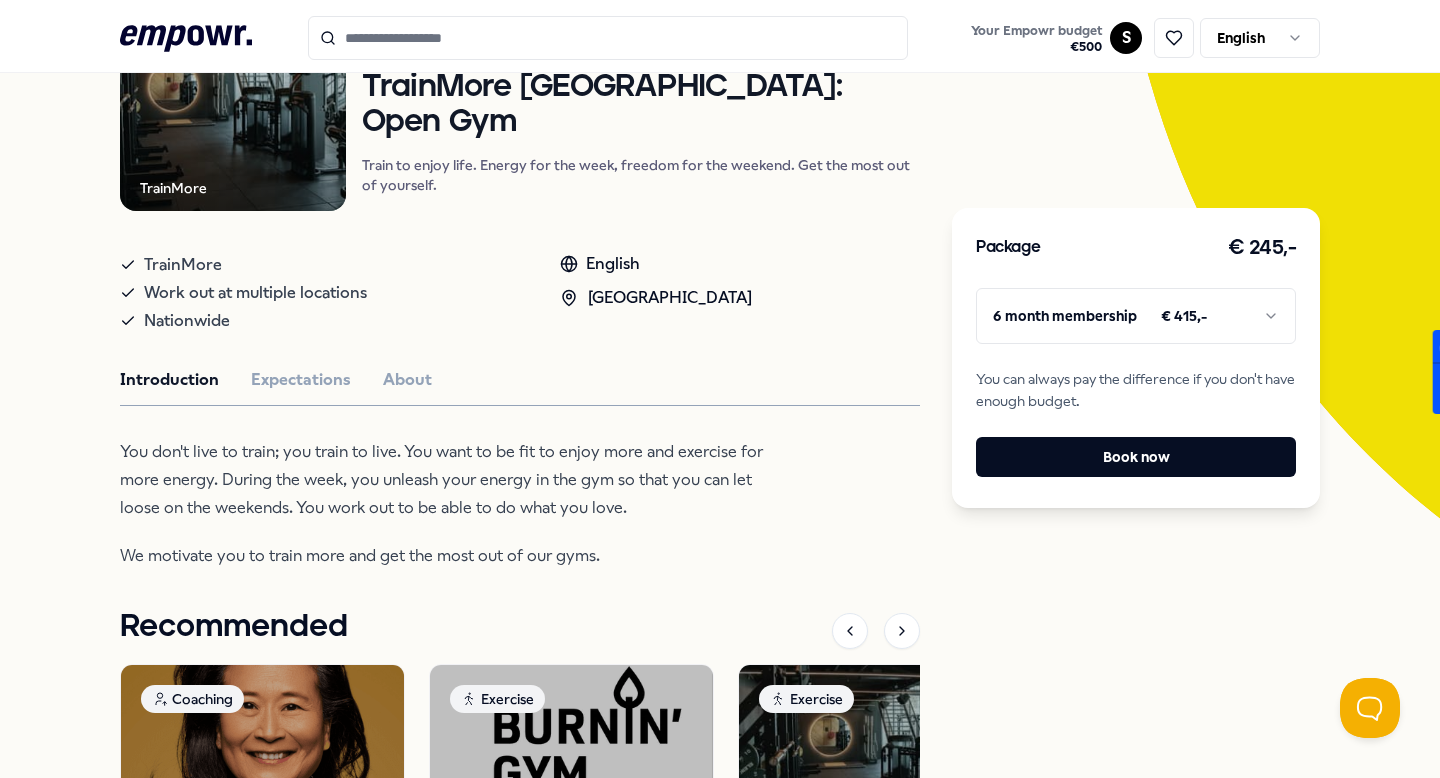 scroll, scrollTop: 265, scrollLeft: 0, axis: vertical 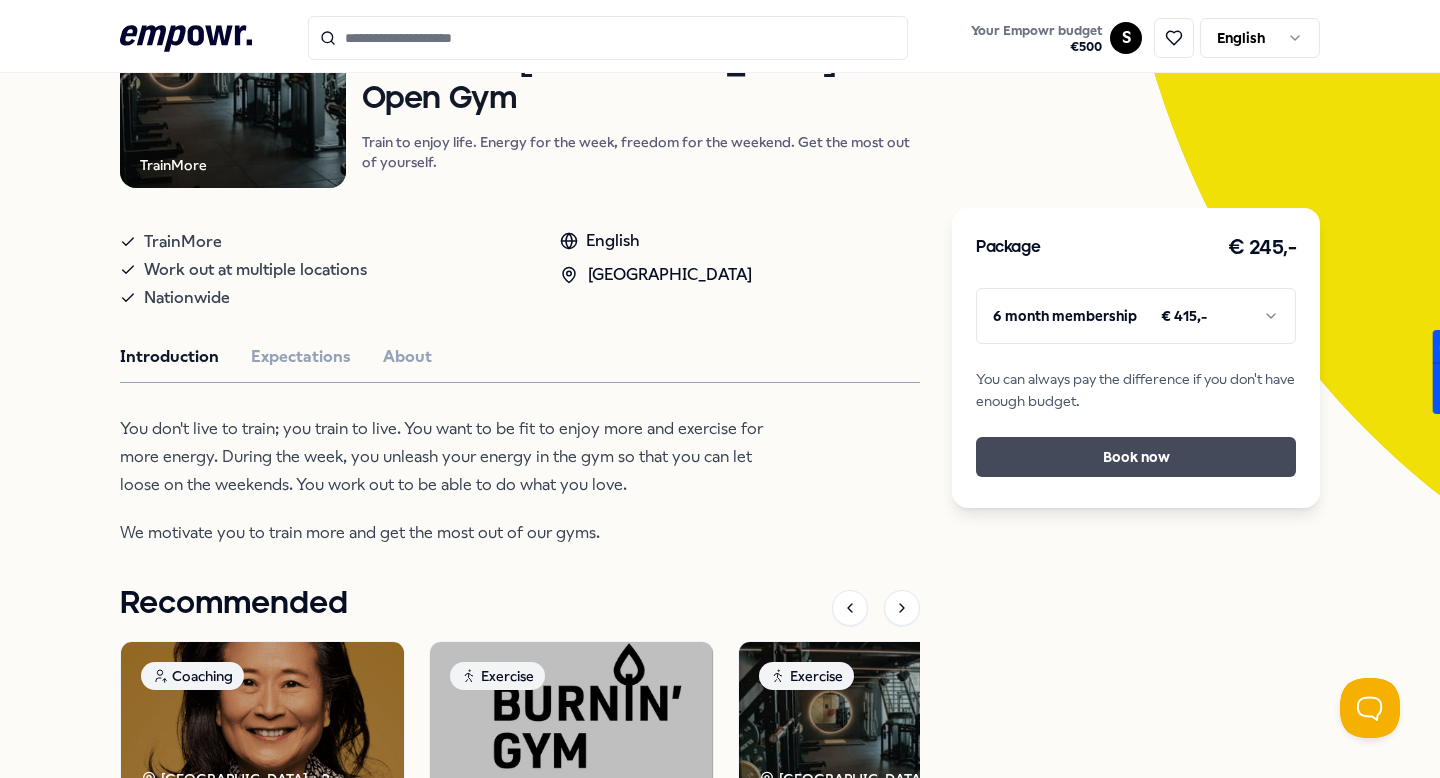 click on "Book now" at bounding box center (1136, 457) 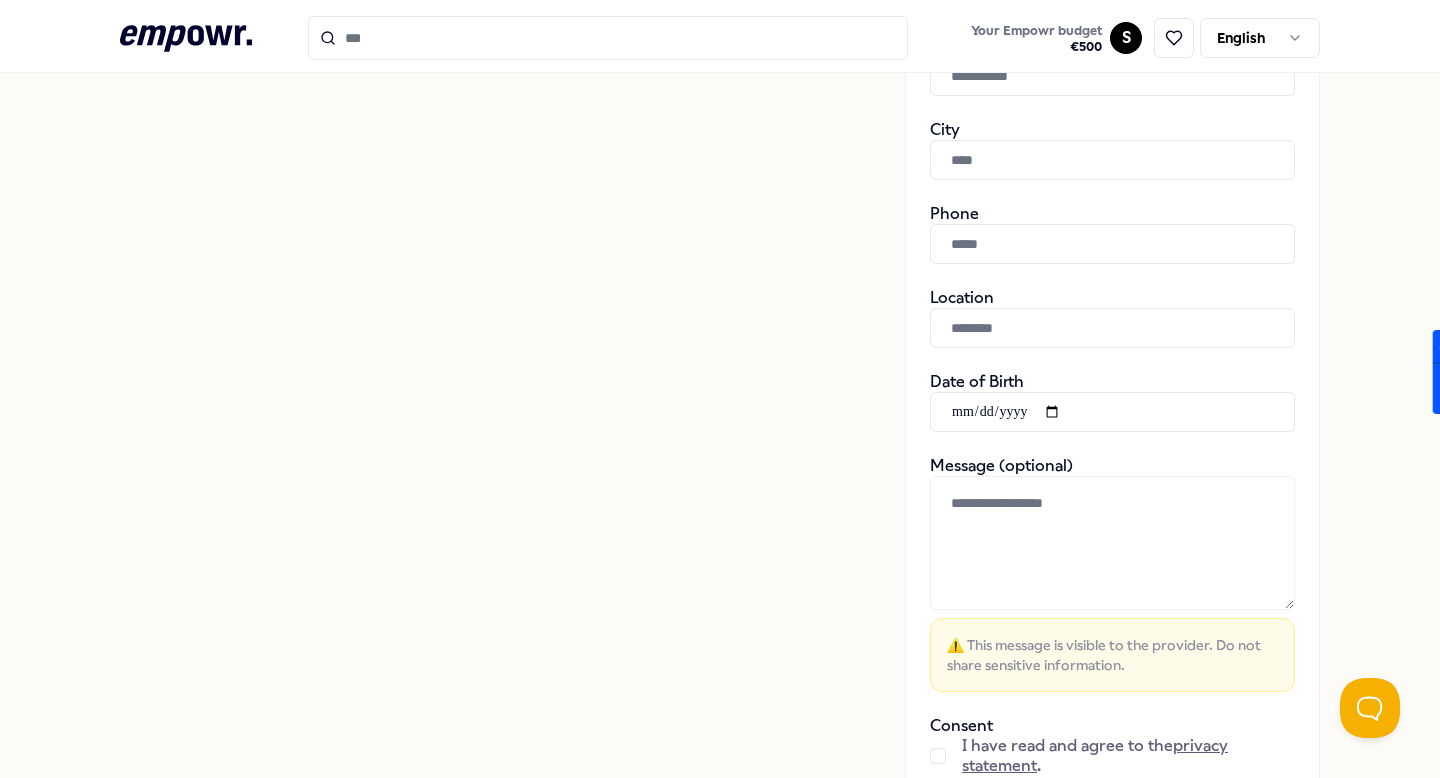 scroll, scrollTop: 944, scrollLeft: 0, axis: vertical 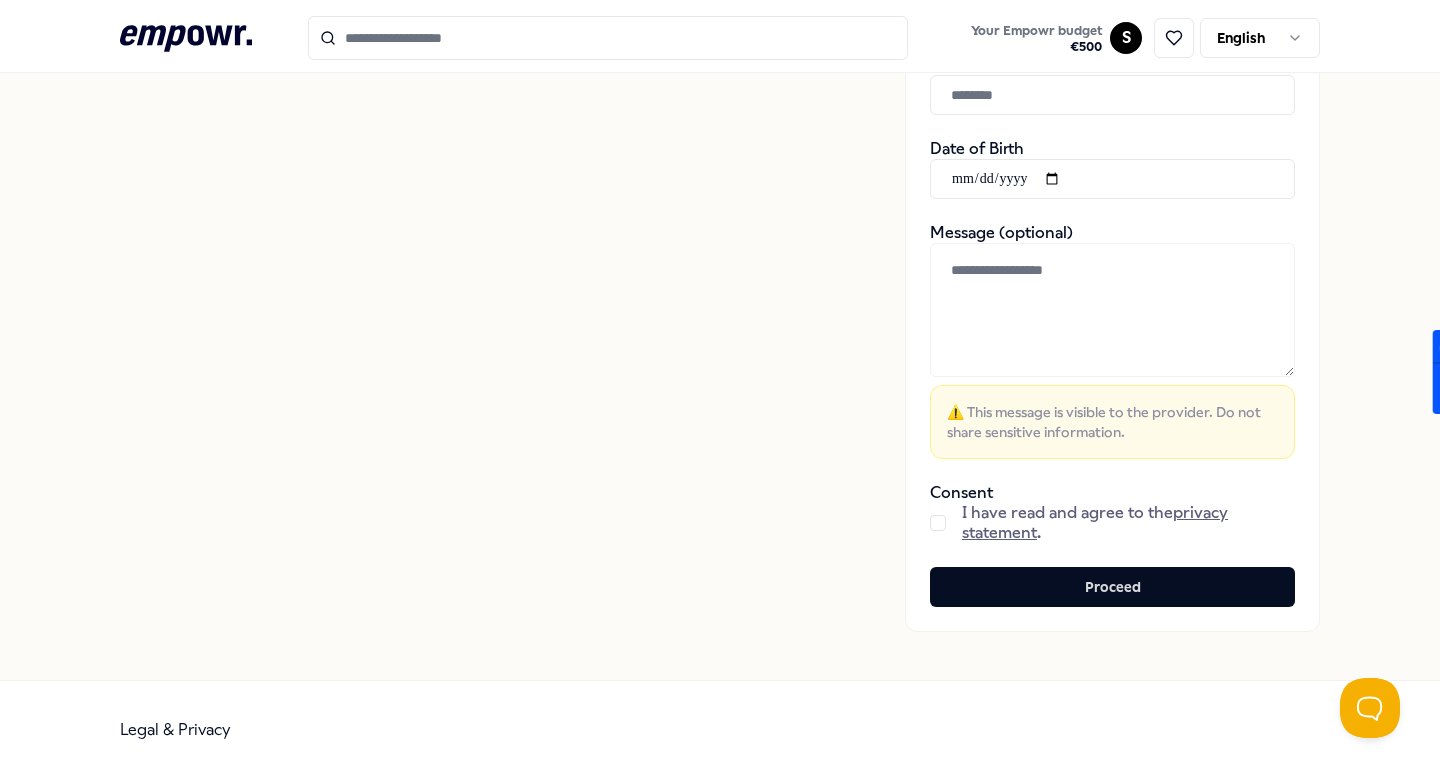 click at bounding box center (938, 523) 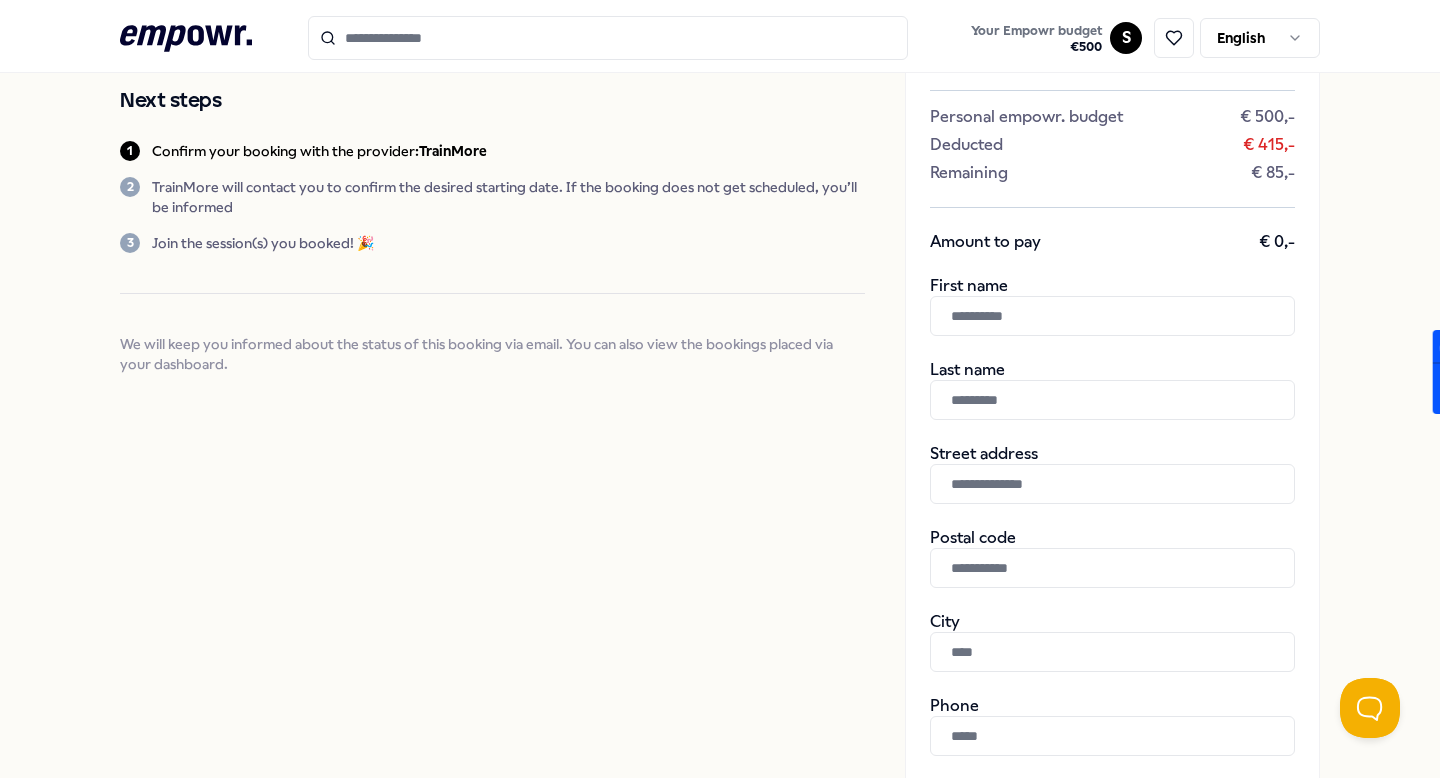 scroll, scrollTop: 211, scrollLeft: 0, axis: vertical 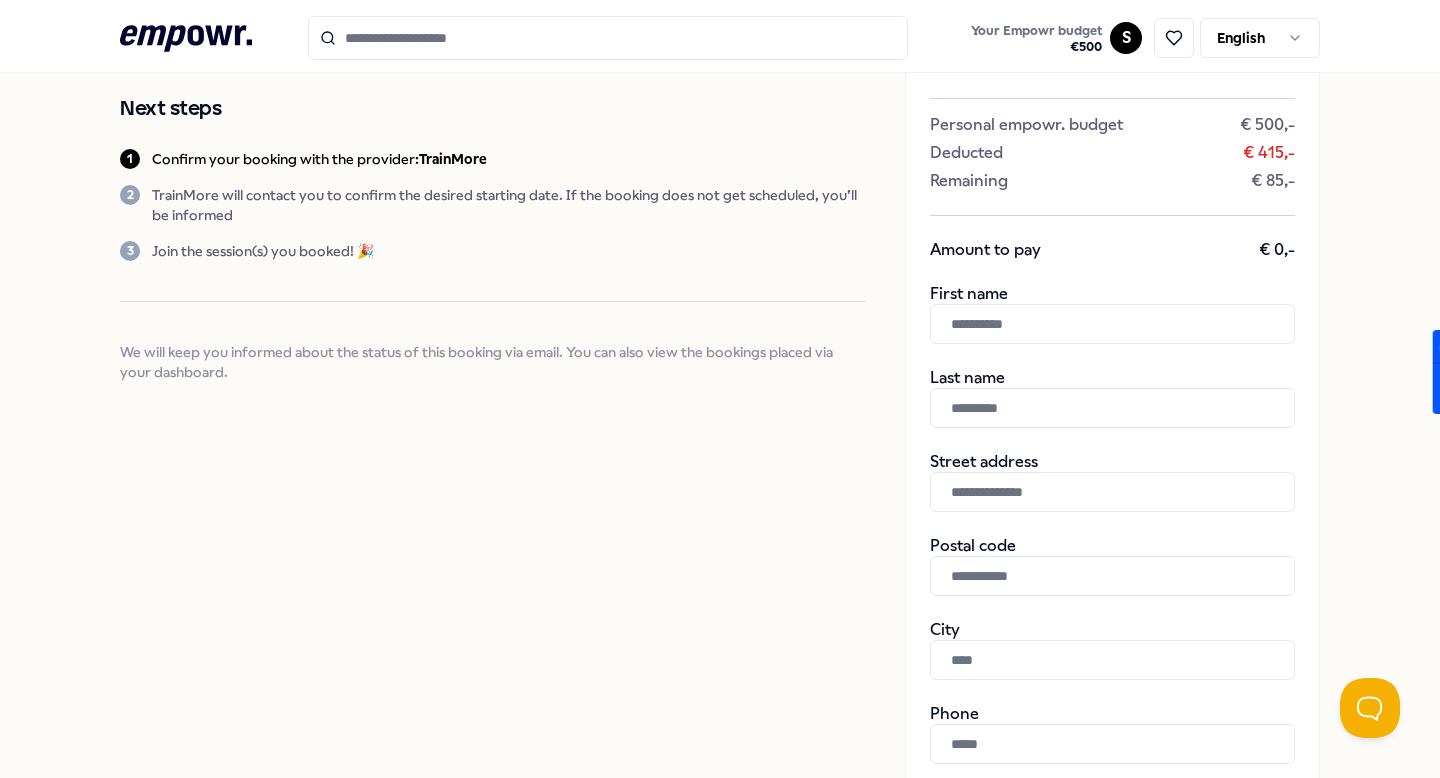 click at bounding box center (1112, 324) 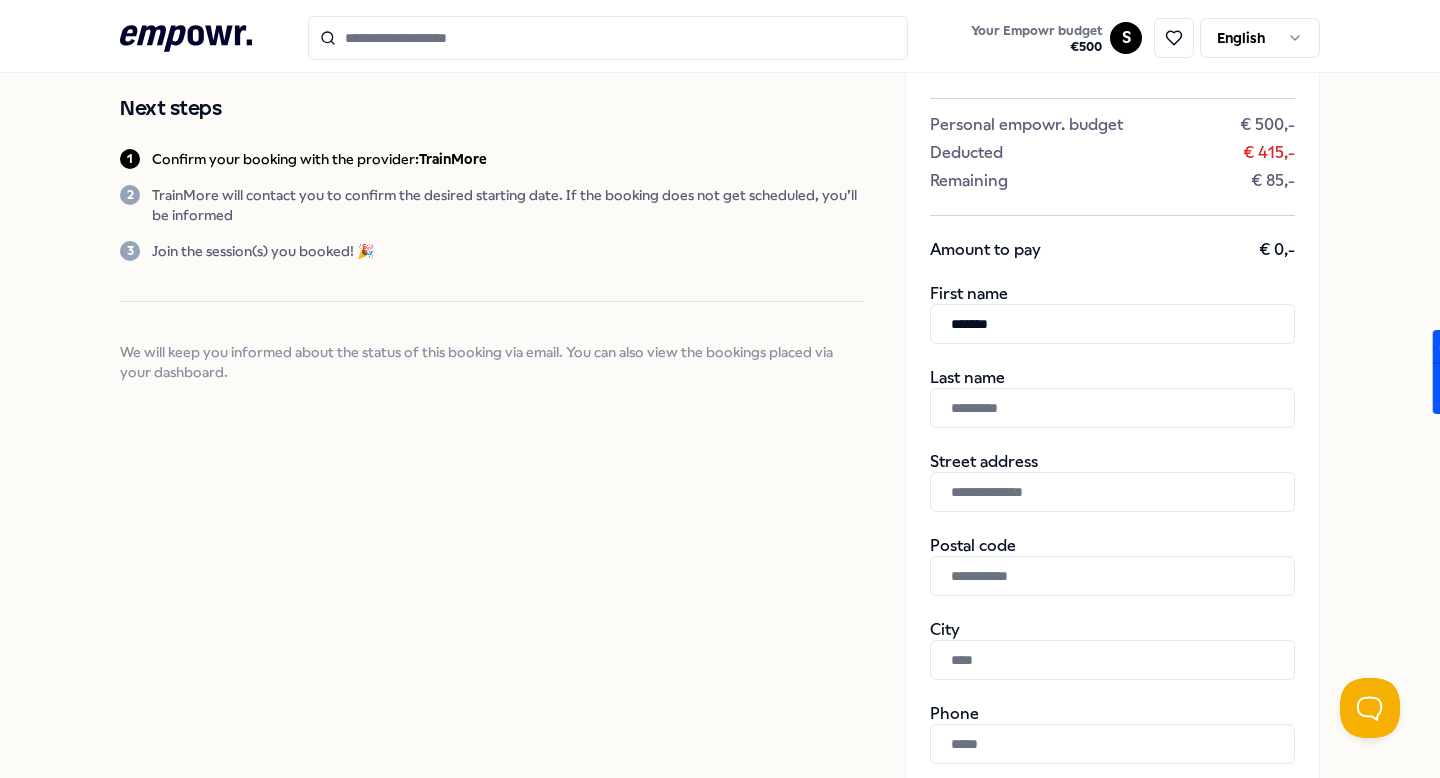 type on "*******" 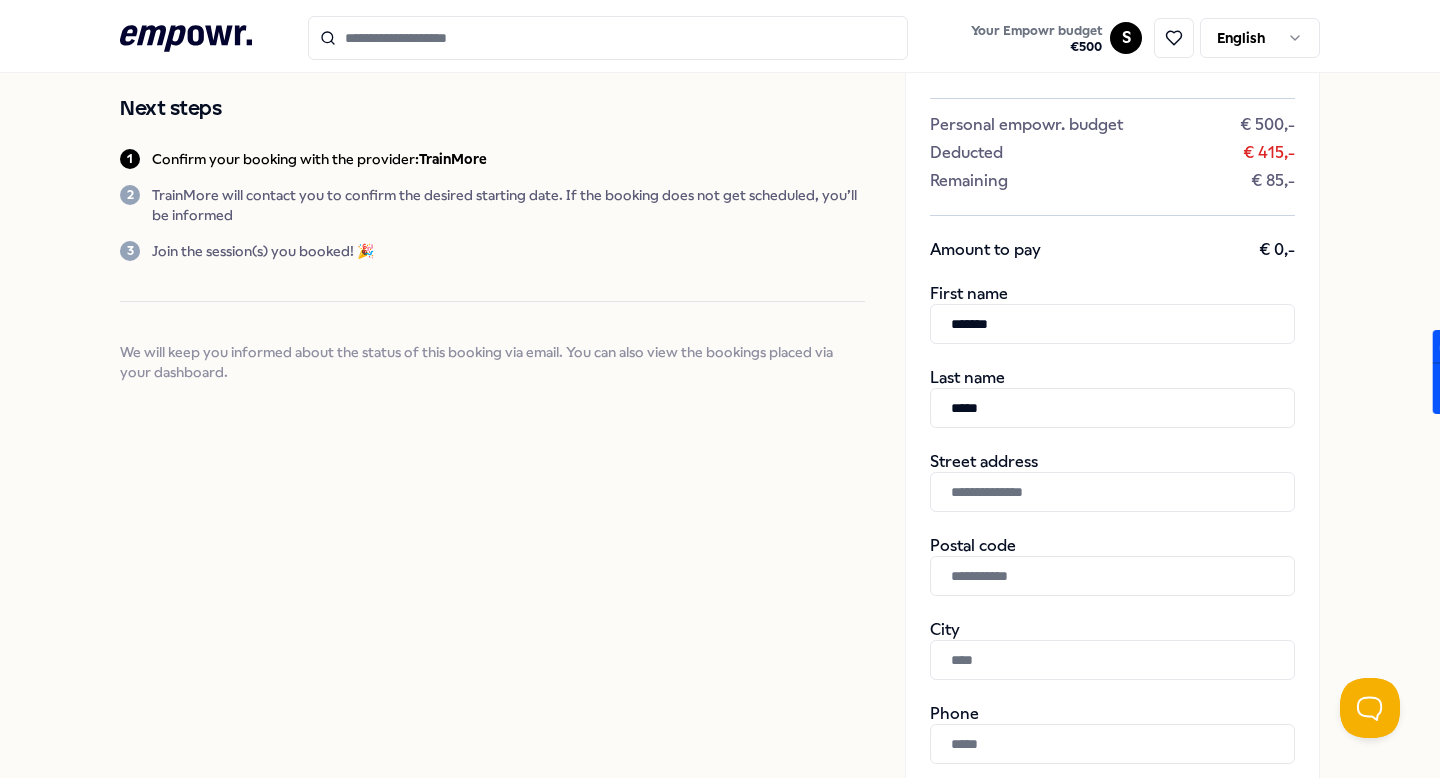 type on "*****" 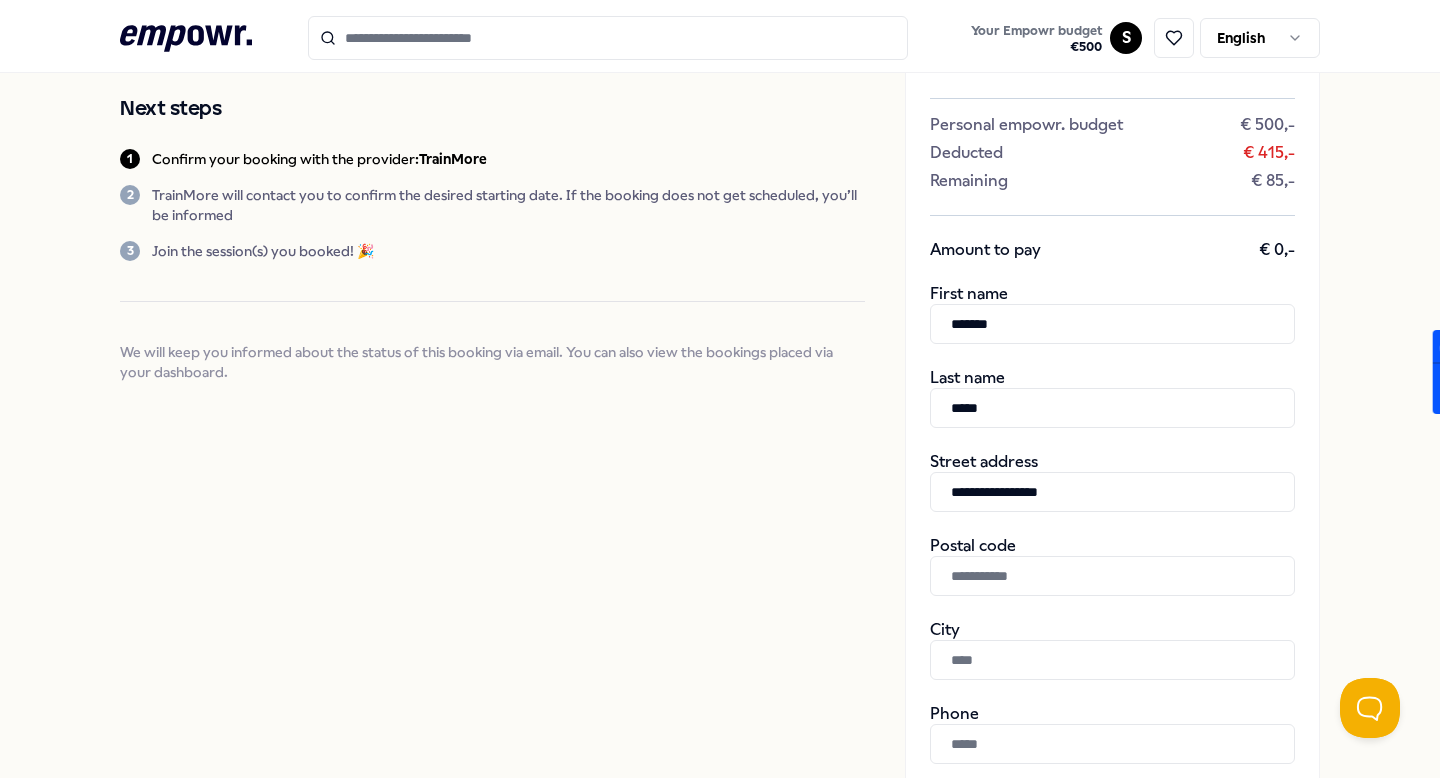 type on "**********" 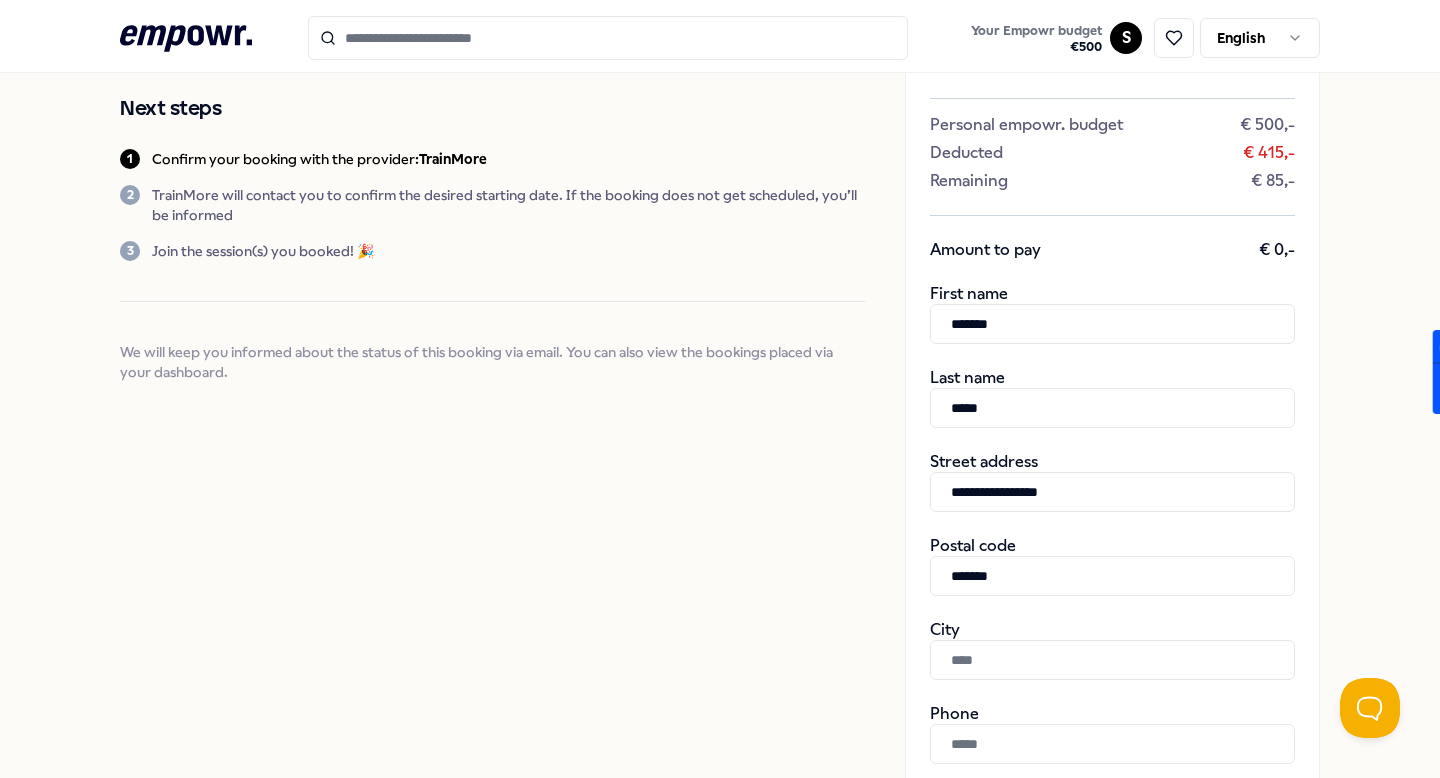 type on "*******" 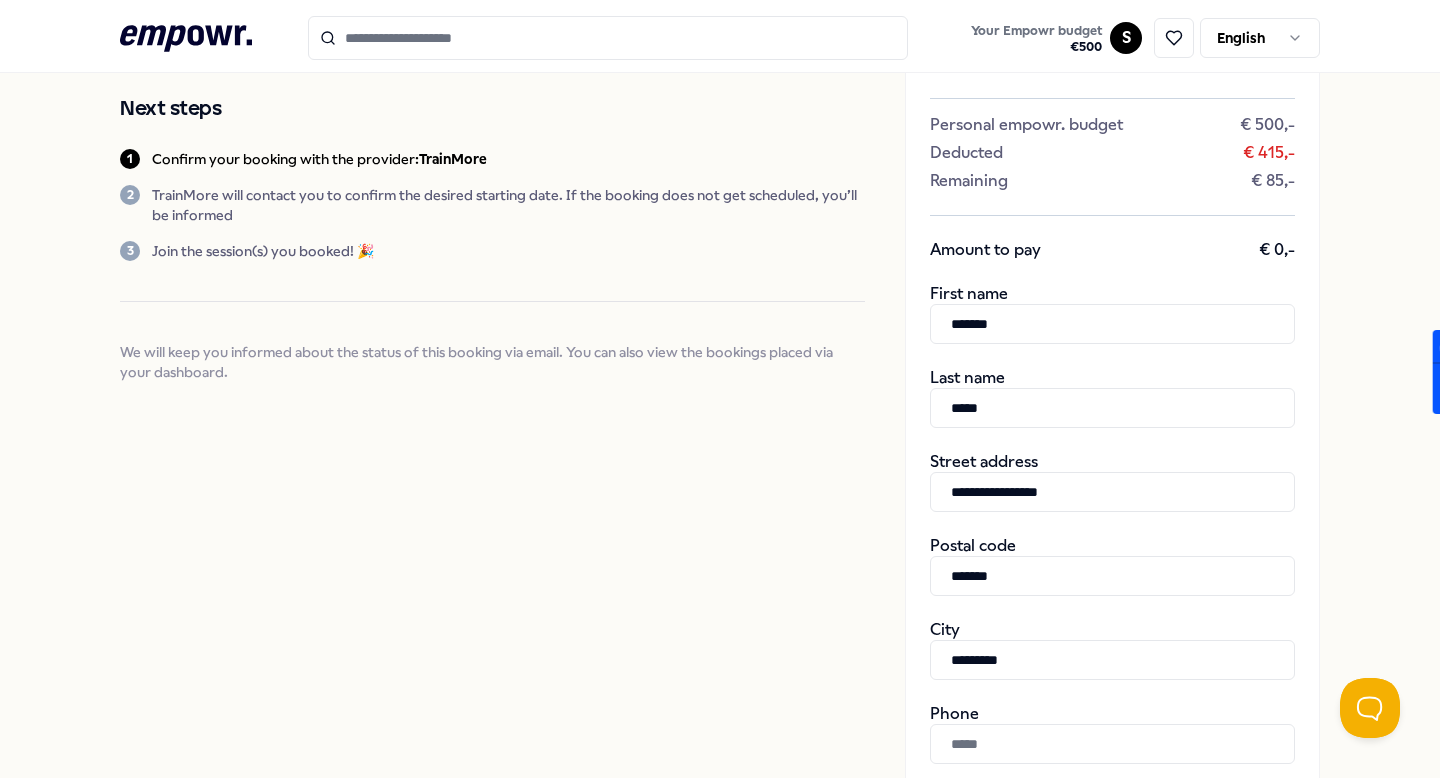 type on "*********" 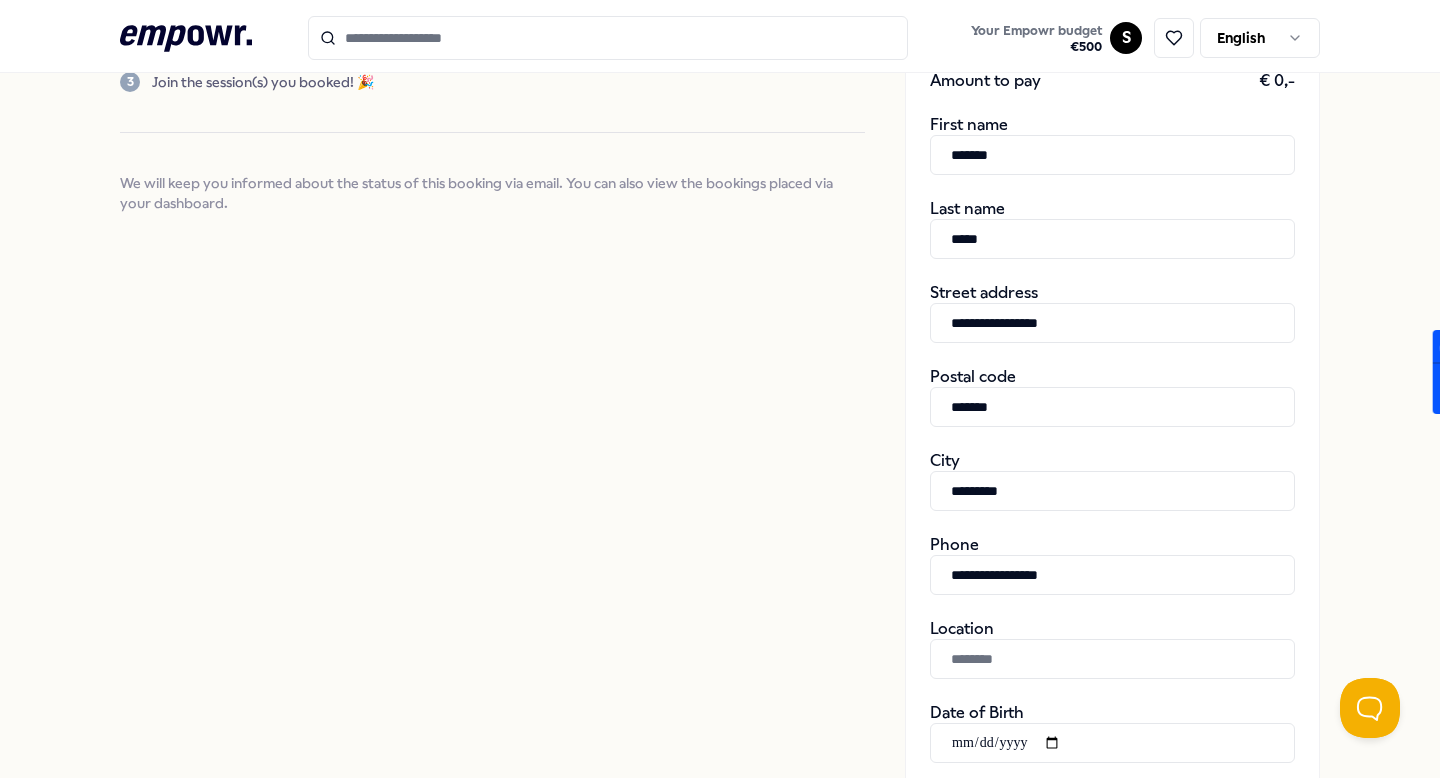 scroll, scrollTop: 558, scrollLeft: 0, axis: vertical 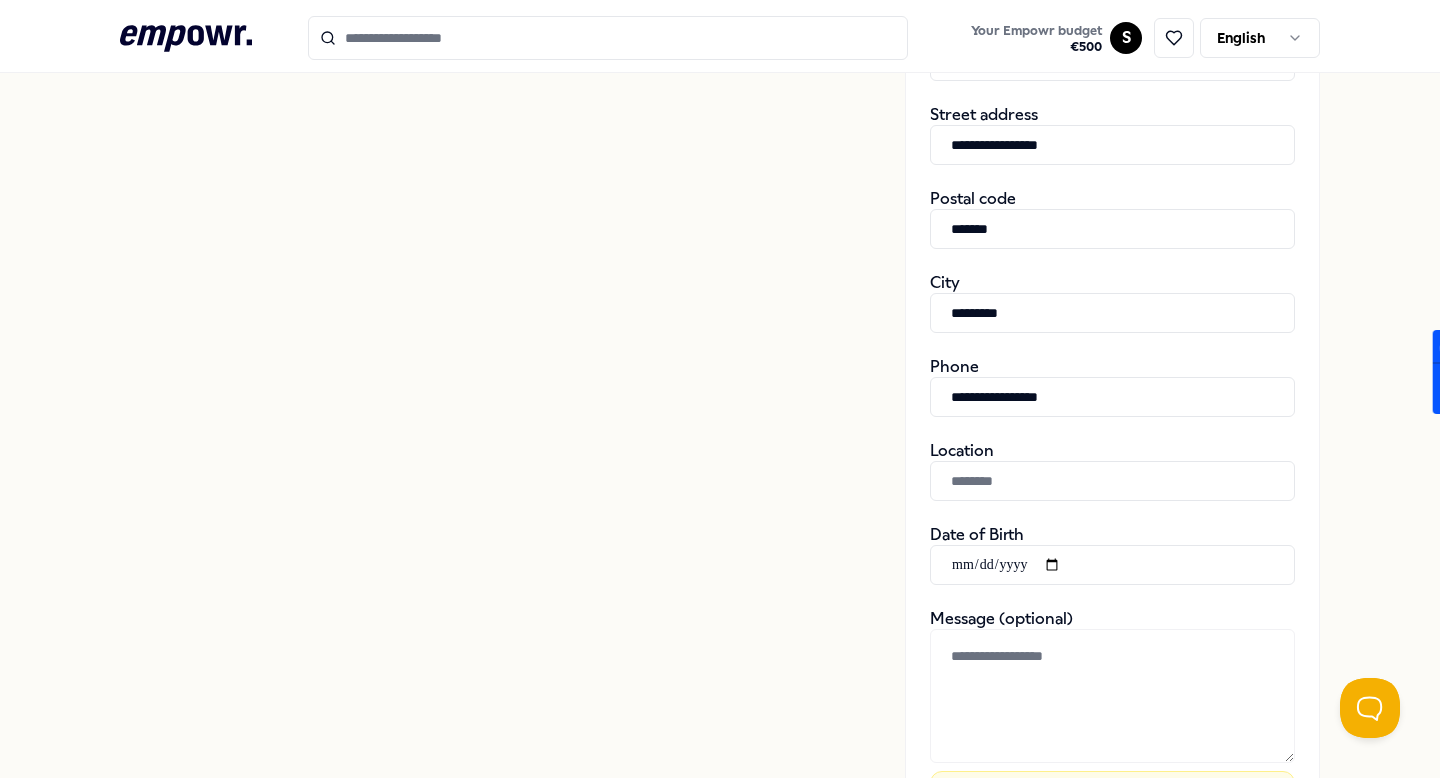 type on "**********" 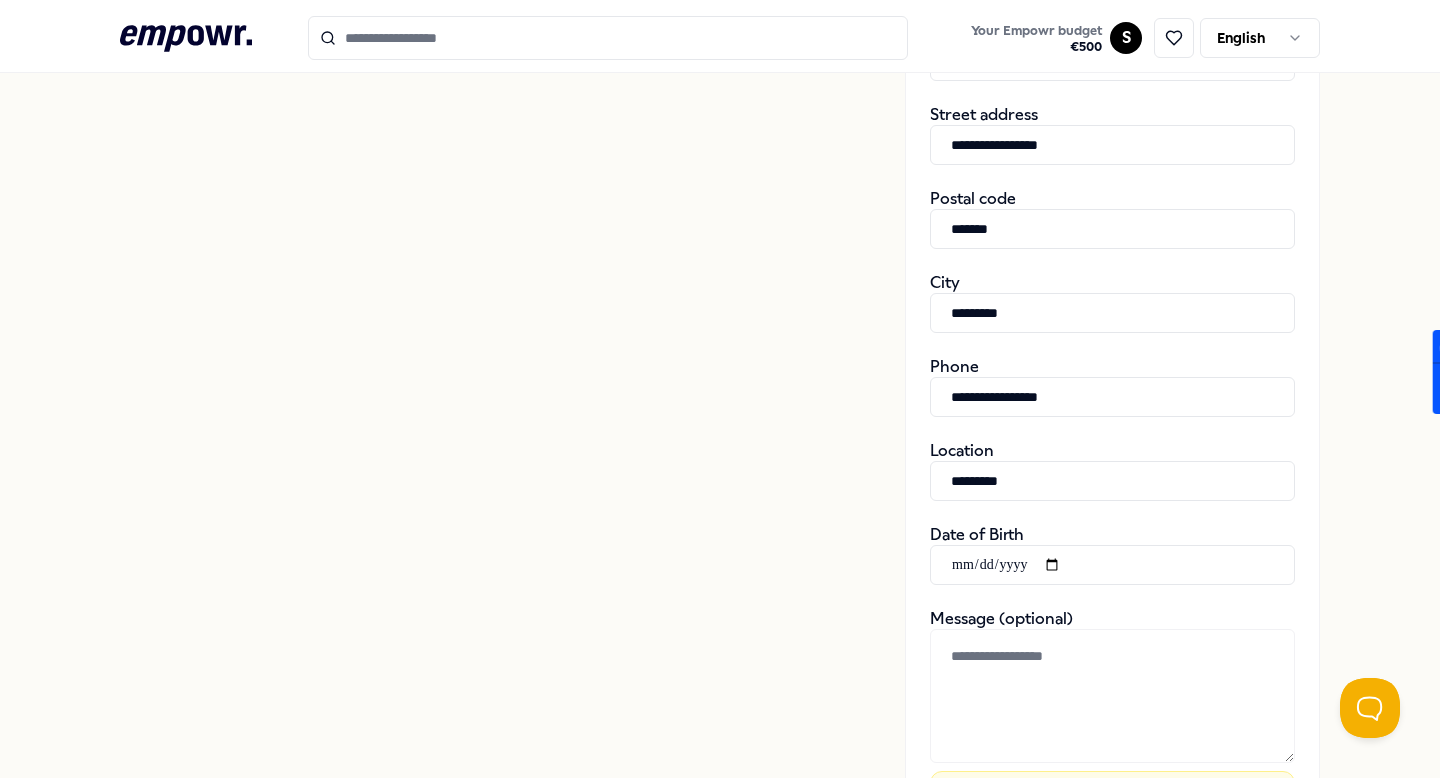 type on "*********" 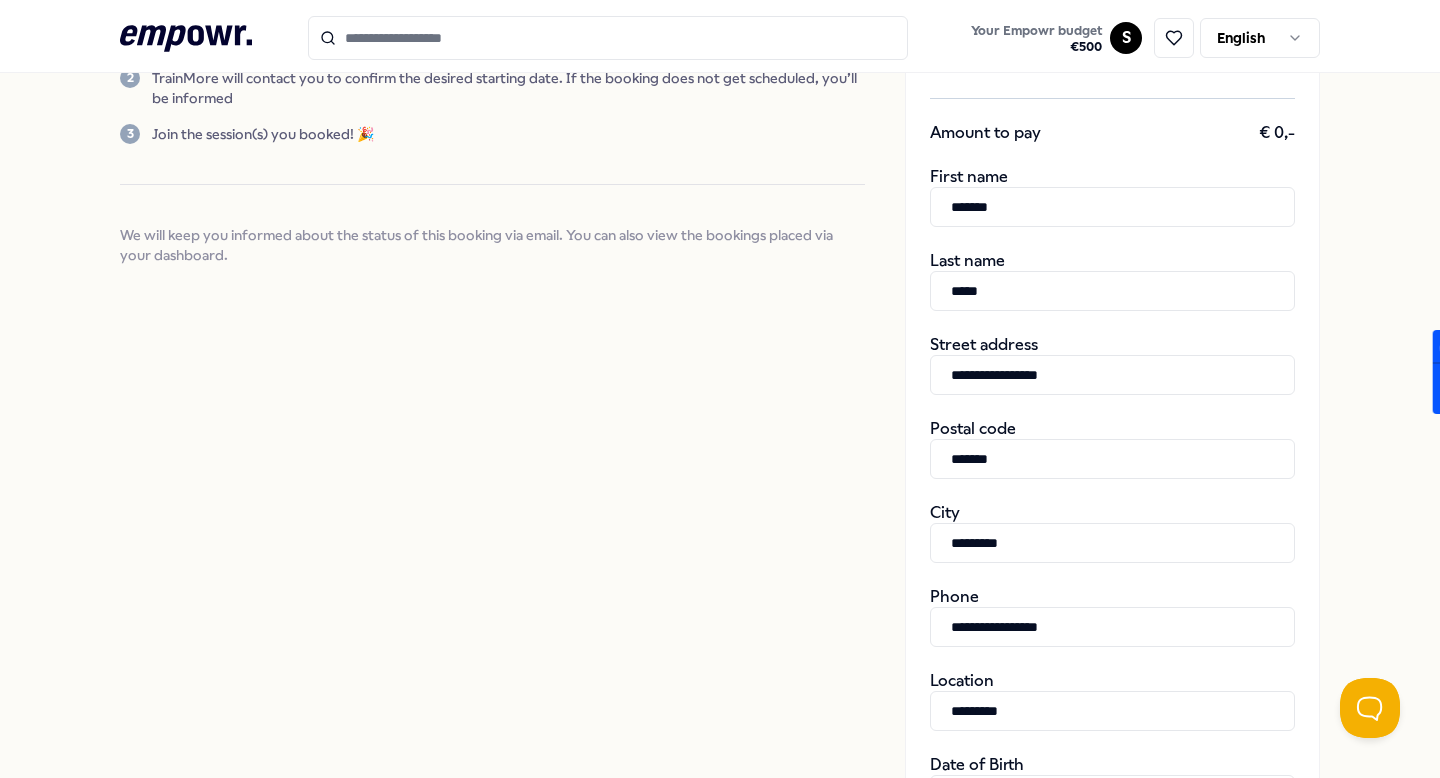 scroll, scrollTop: 944, scrollLeft: 0, axis: vertical 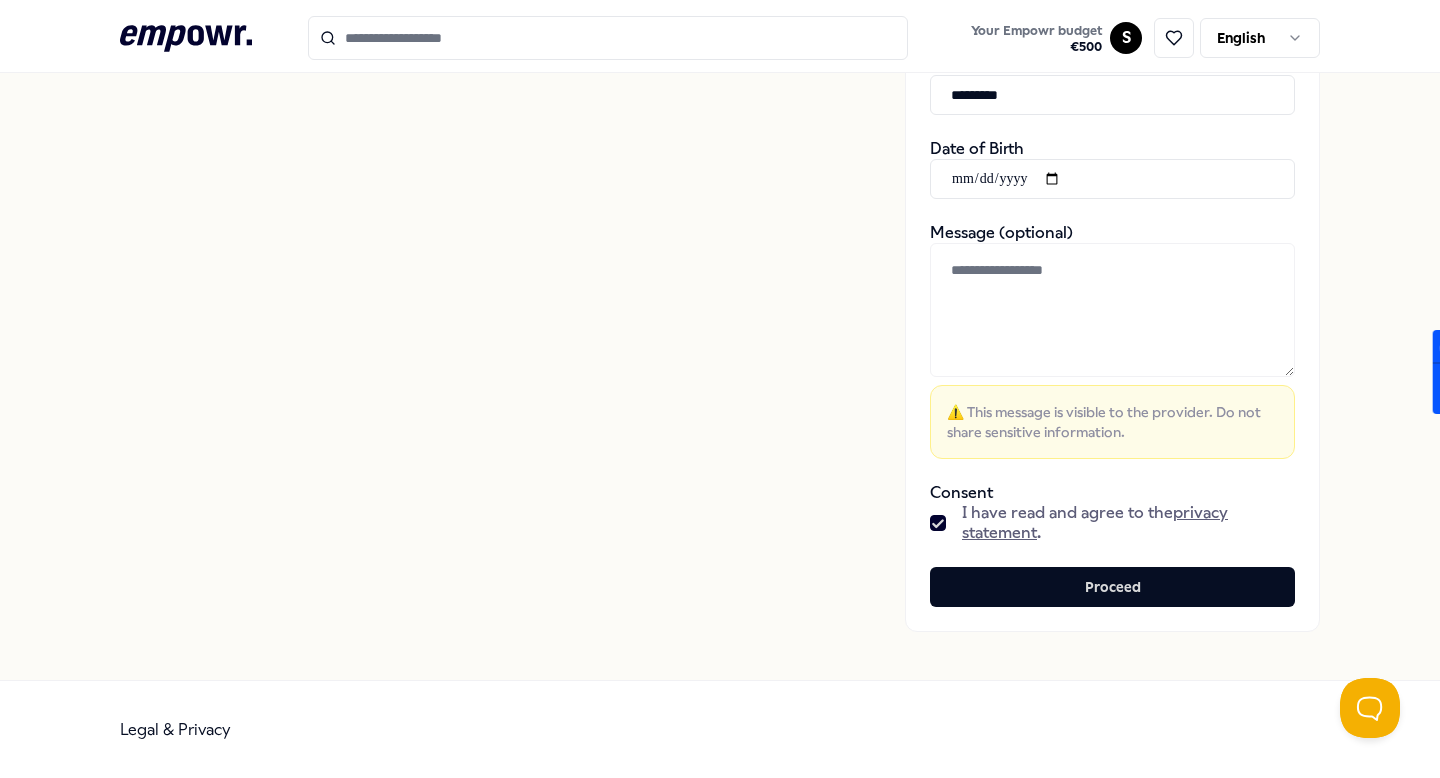 click at bounding box center (1112, 179) 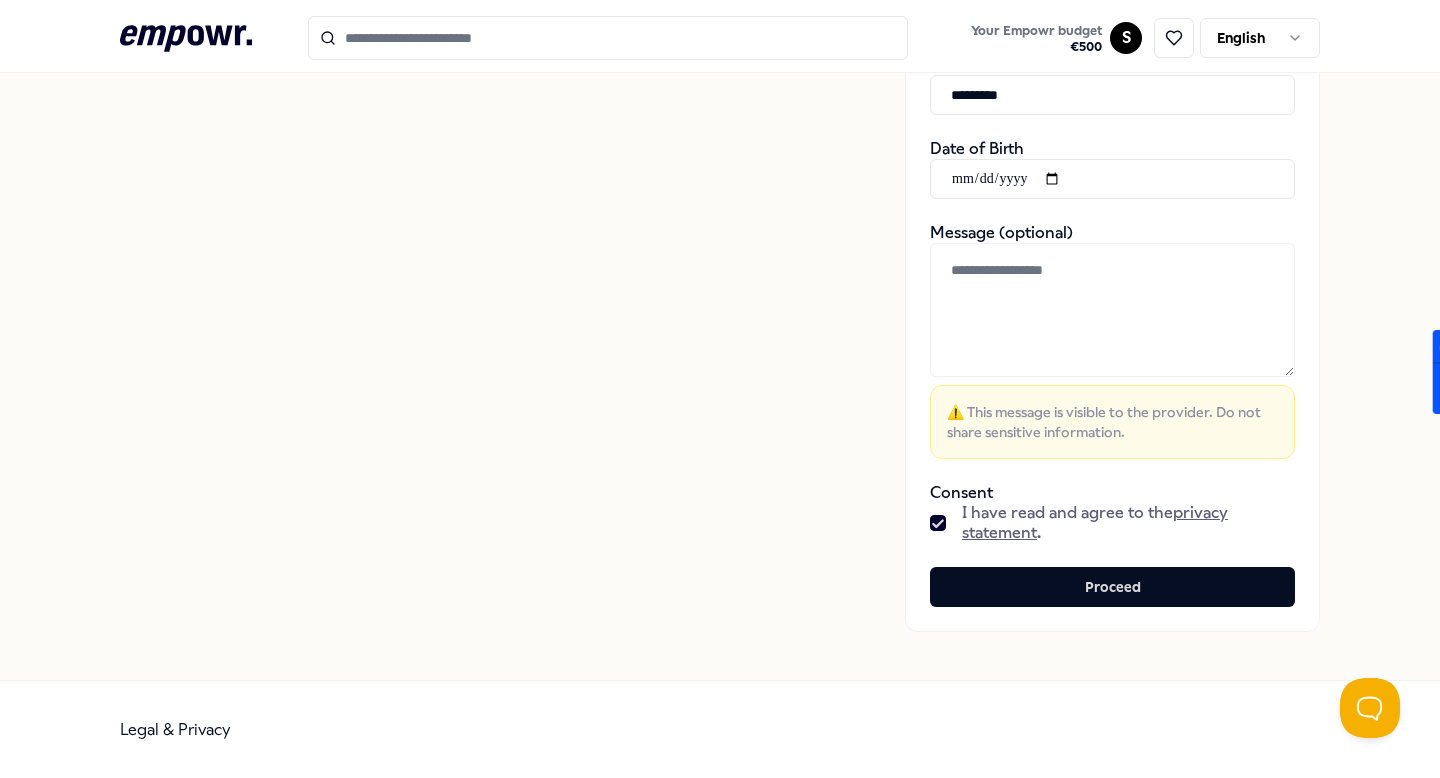 type on "**********" 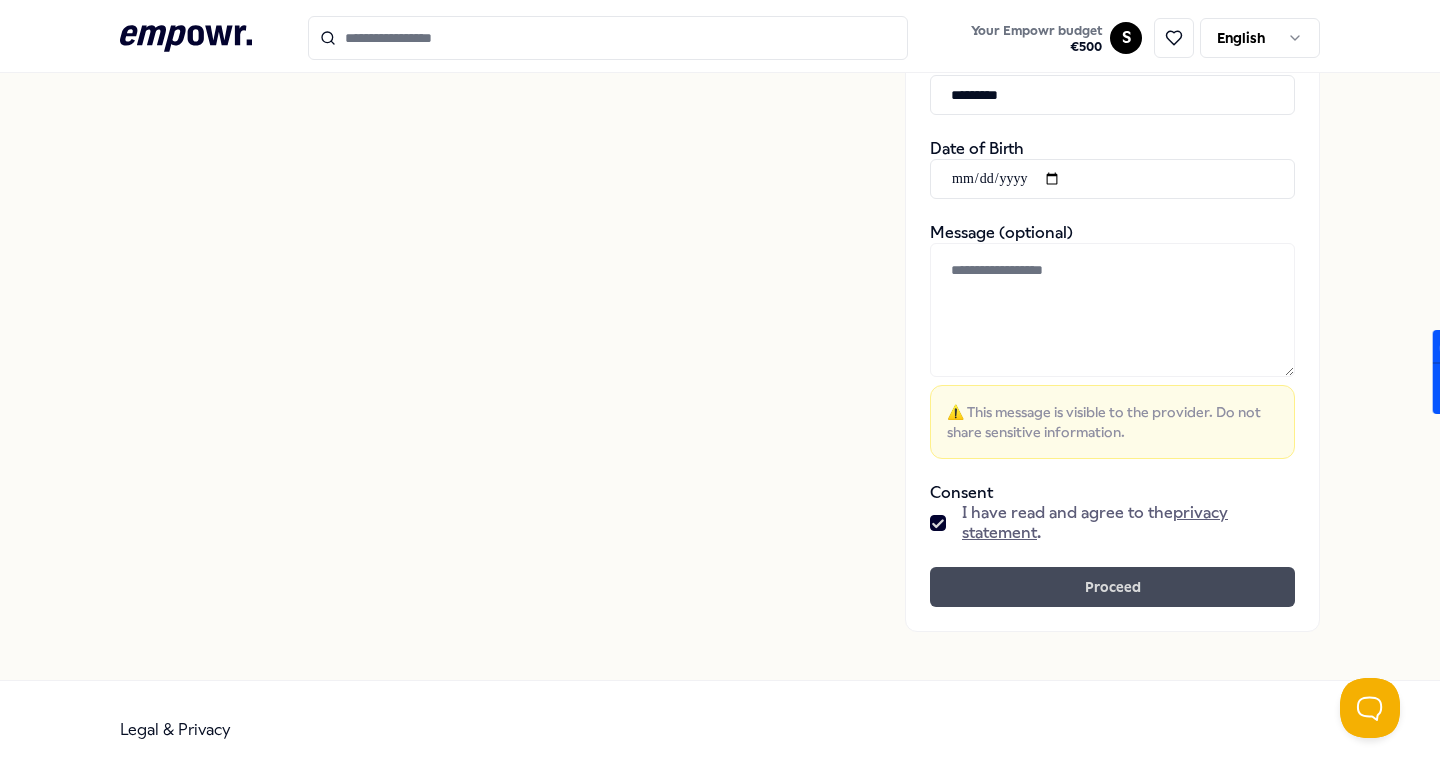 click on "Proceed" at bounding box center [1112, 587] 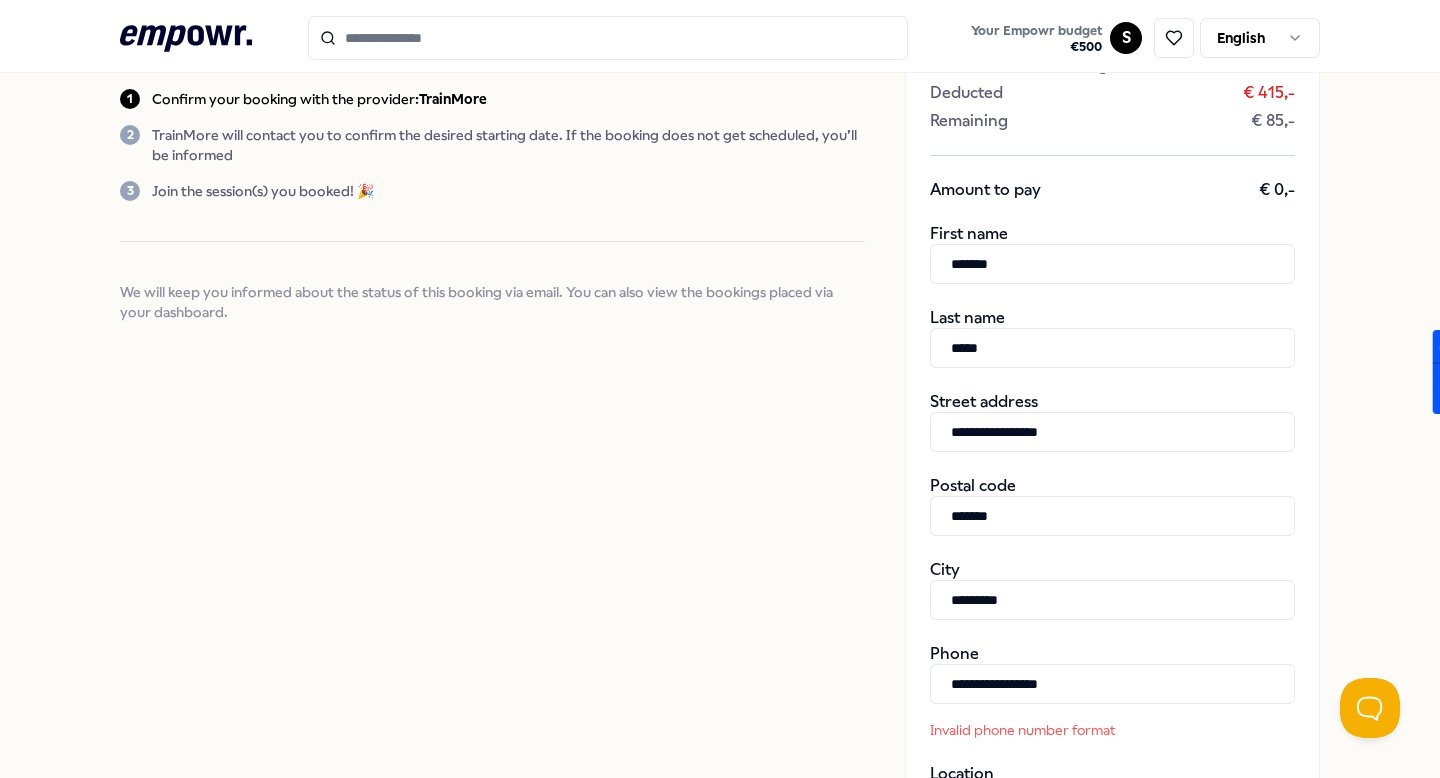 scroll, scrollTop: 980, scrollLeft: 0, axis: vertical 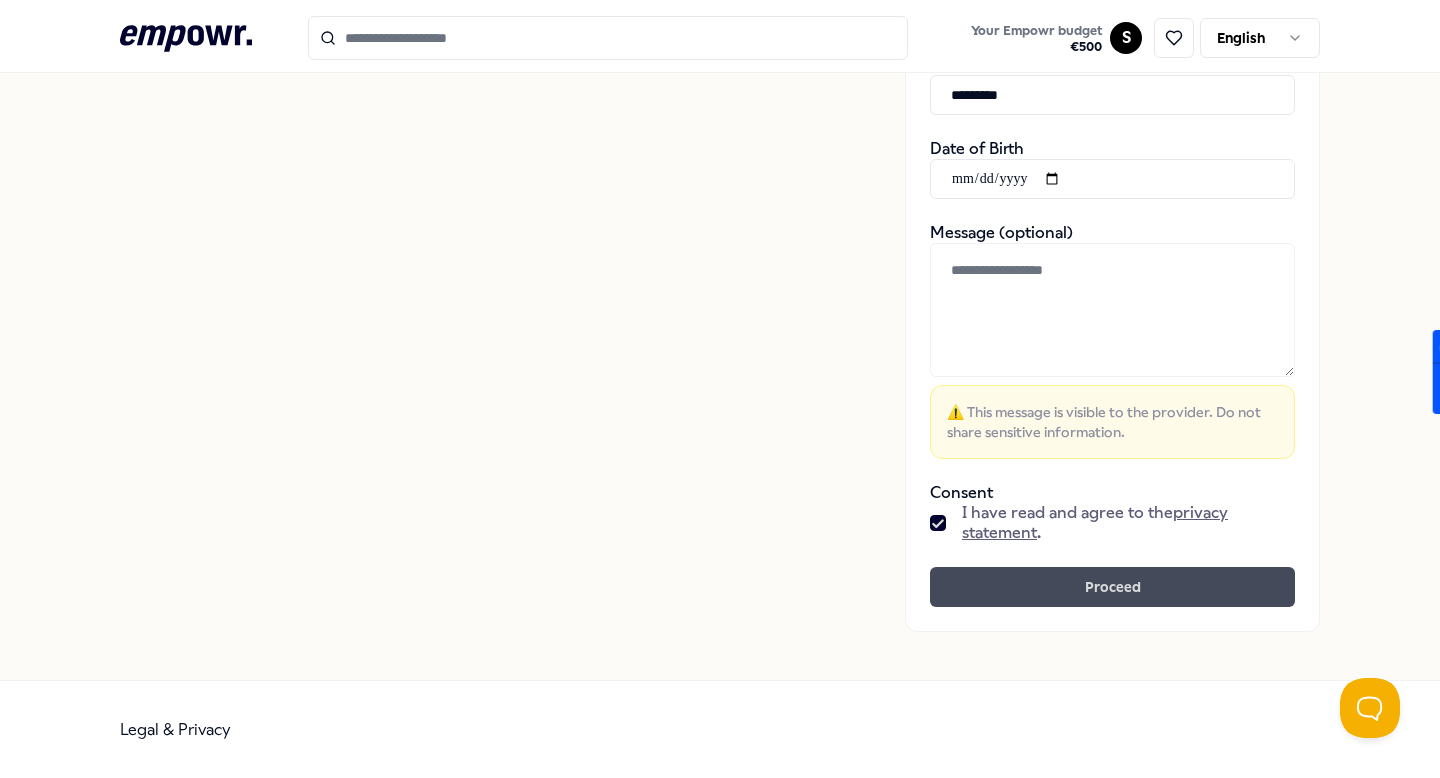 click on "Proceed" at bounding box center [1112, 587] 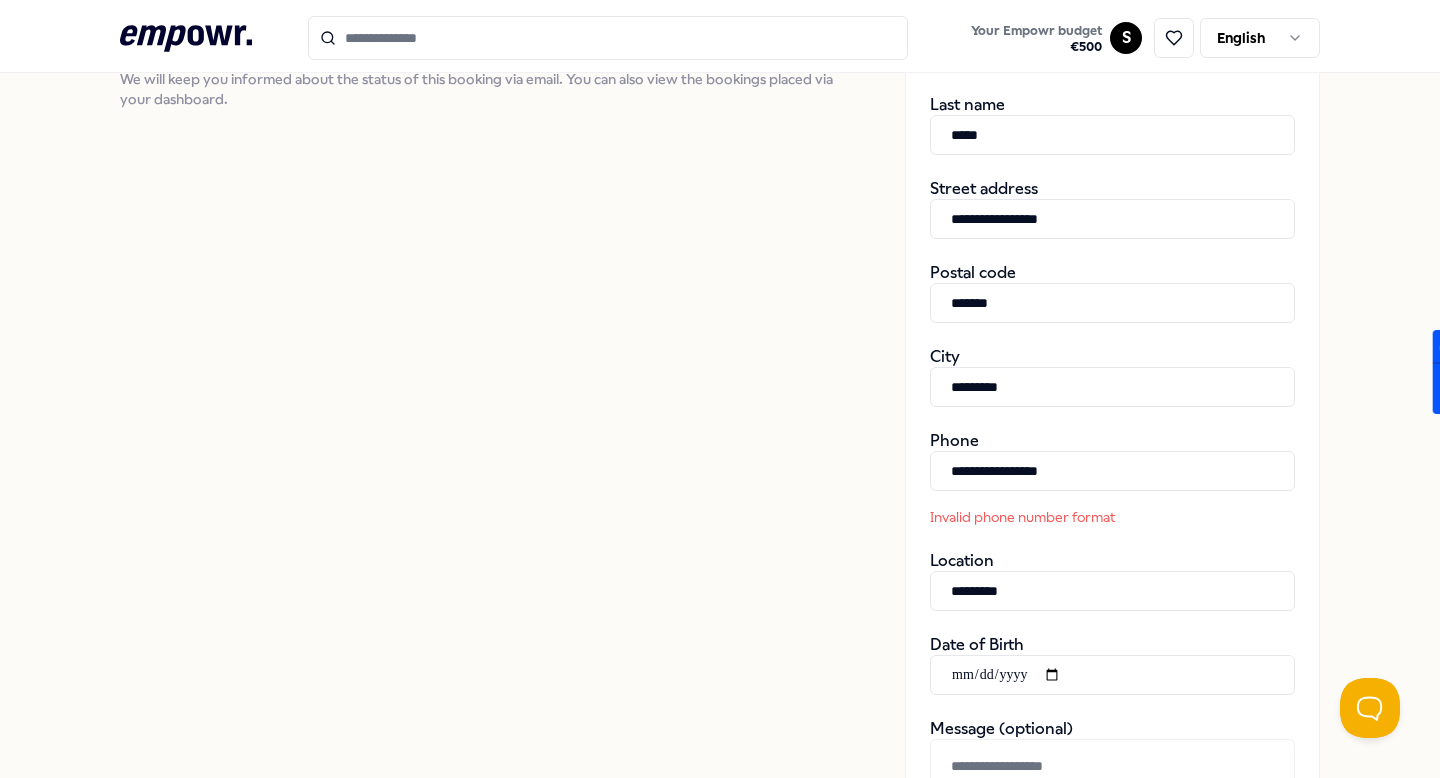 scroll, scrollTop: 445, scrollLeft: 0, axis: vertical 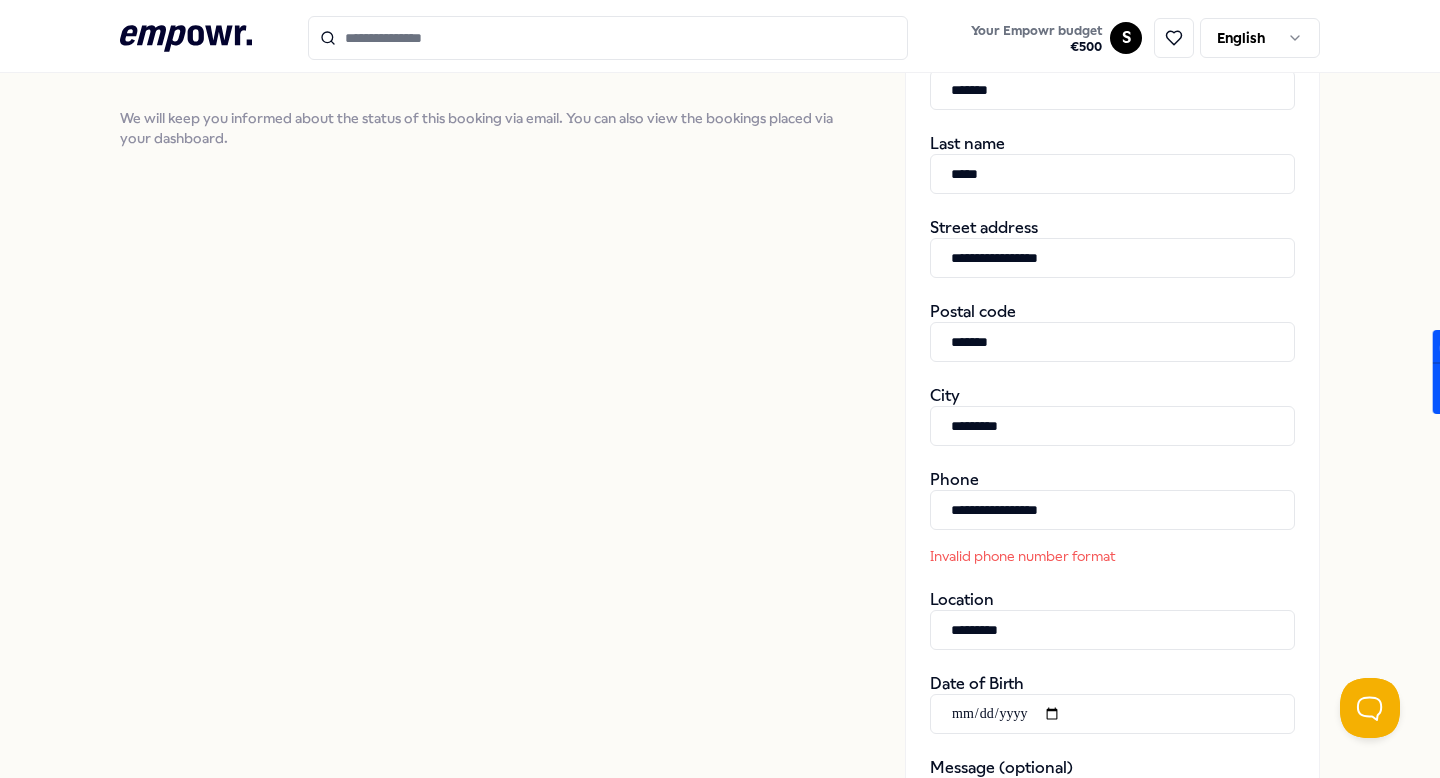 click on "**********" at bounding box center (1112, 510) 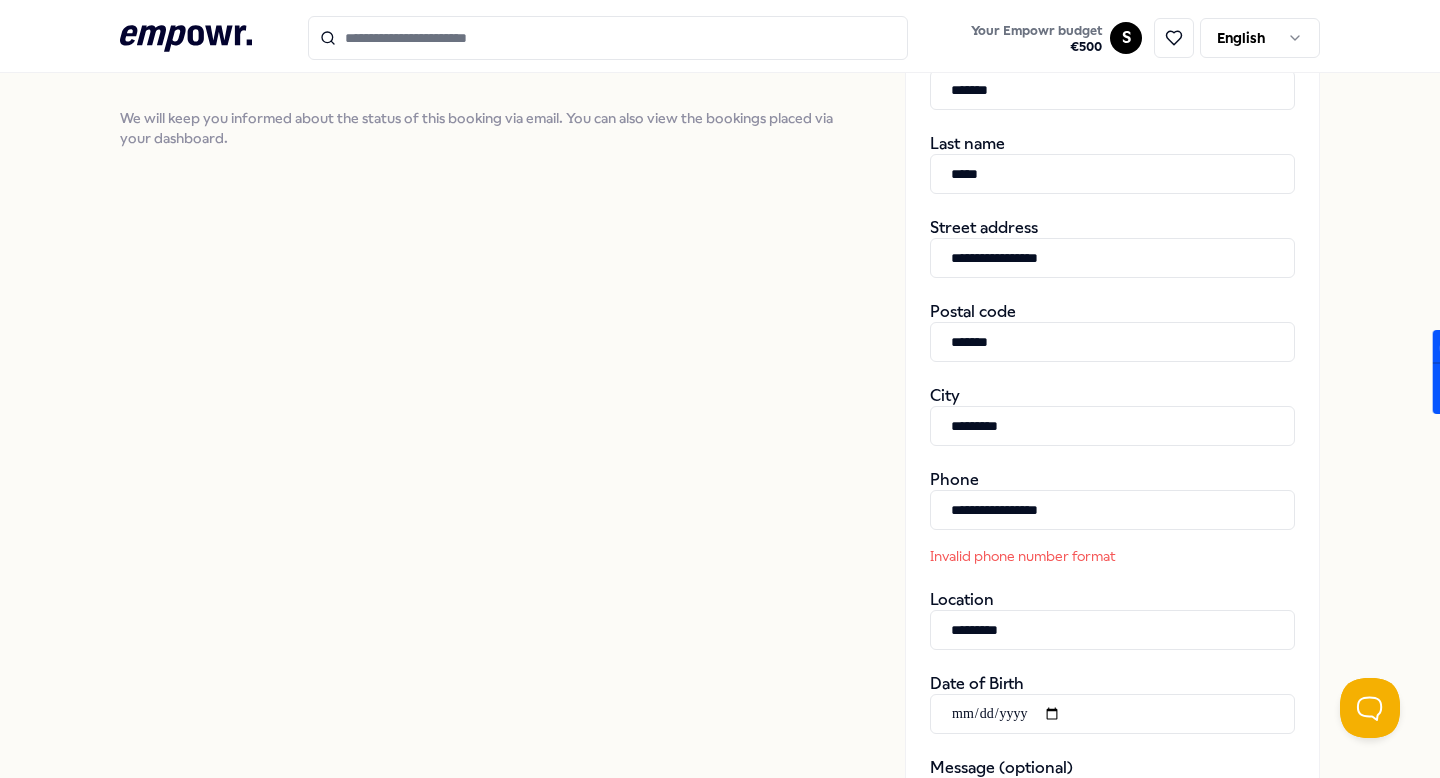 scroll, scrollTop: 934, scrollLeft: 0, axis: vertical 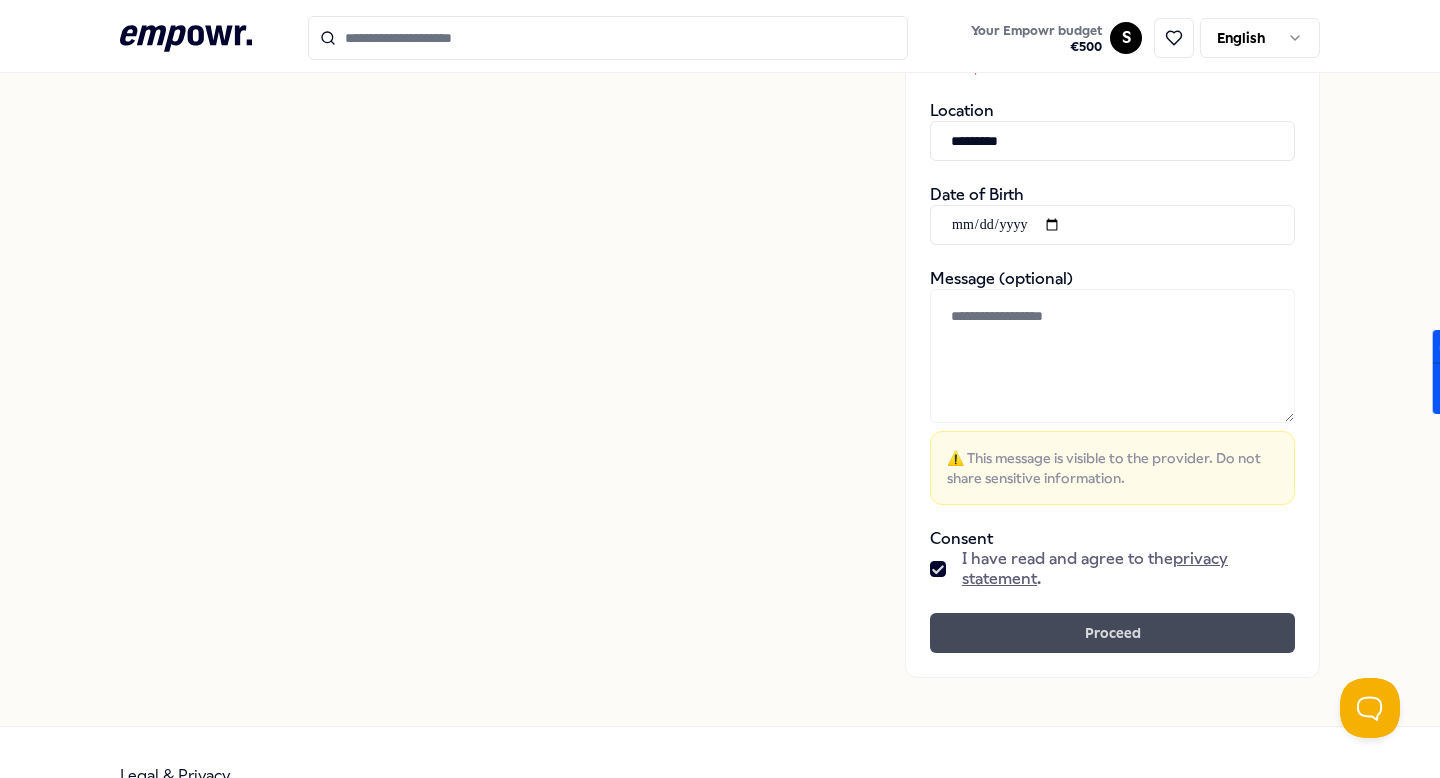 type on "**********" 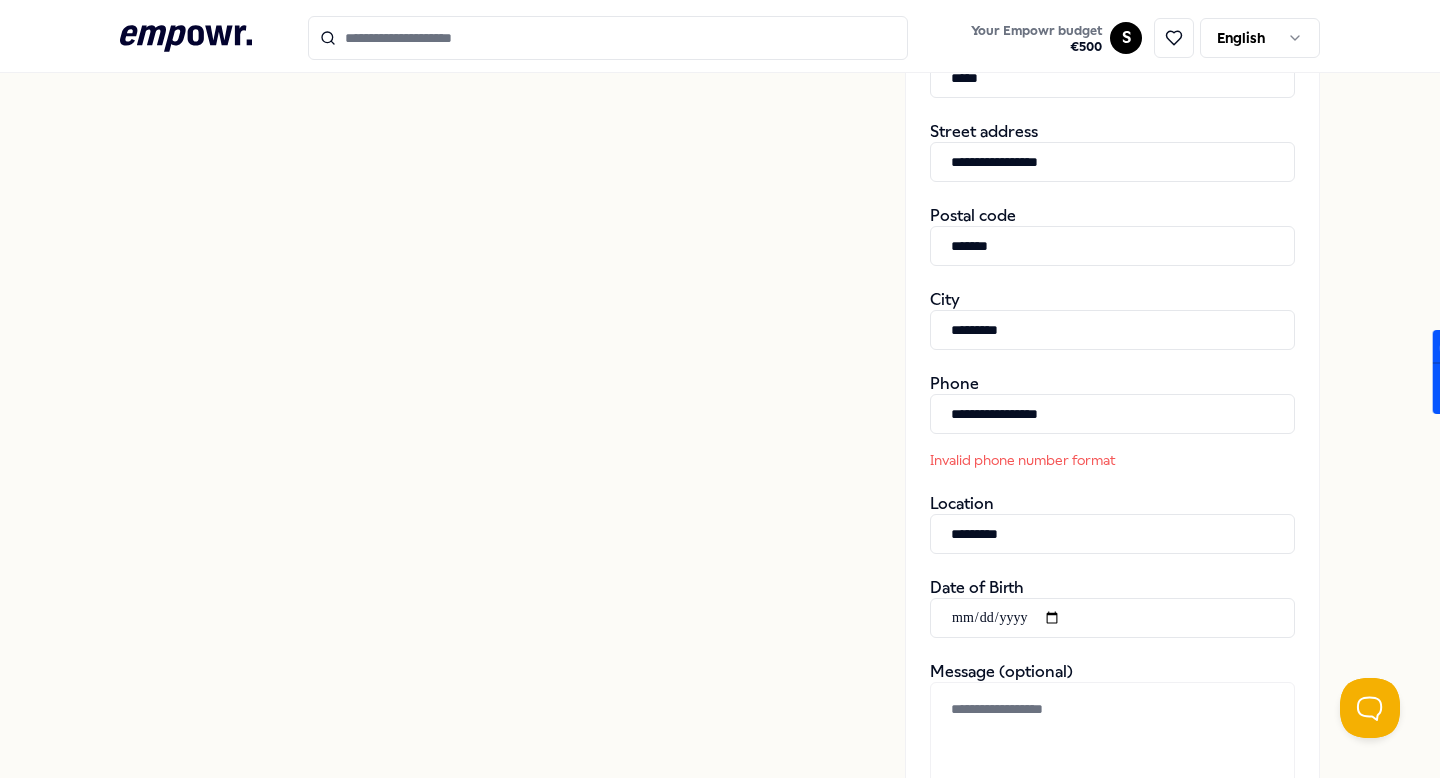 scroll, scrollTop: 449, scrollLeft: 0, axis: vertical 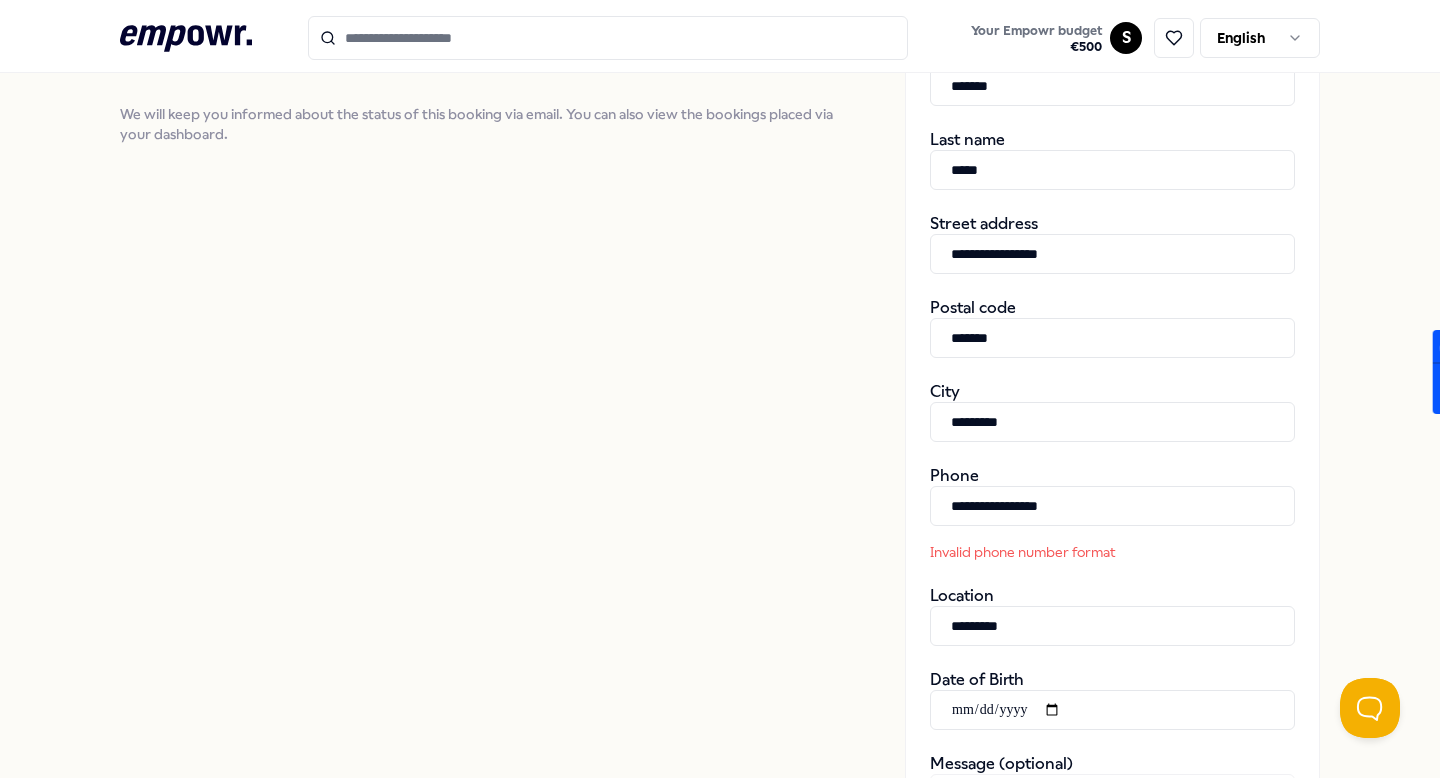 click on "**********" at bounding box center (1112, 506) 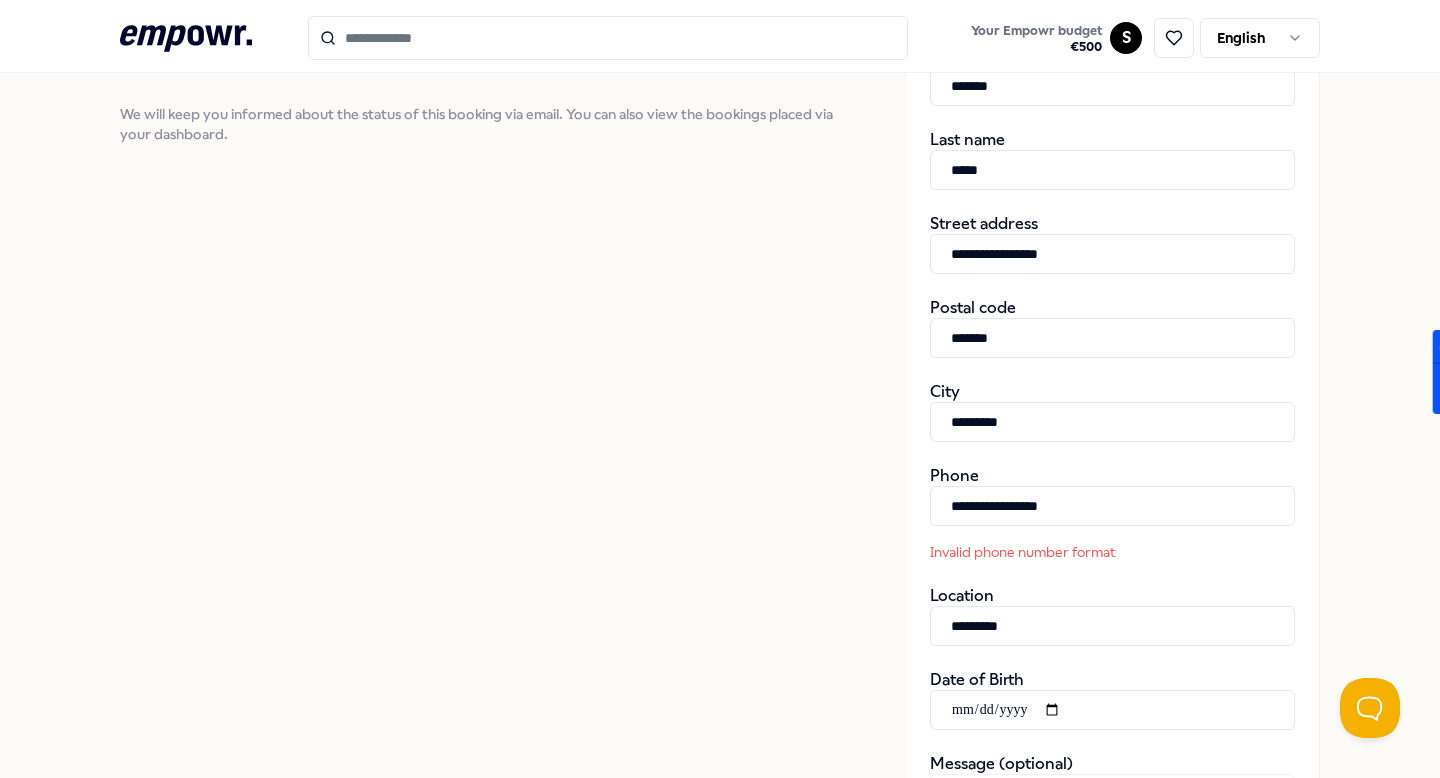 click on "**********" at bounding box center [1112, 506] 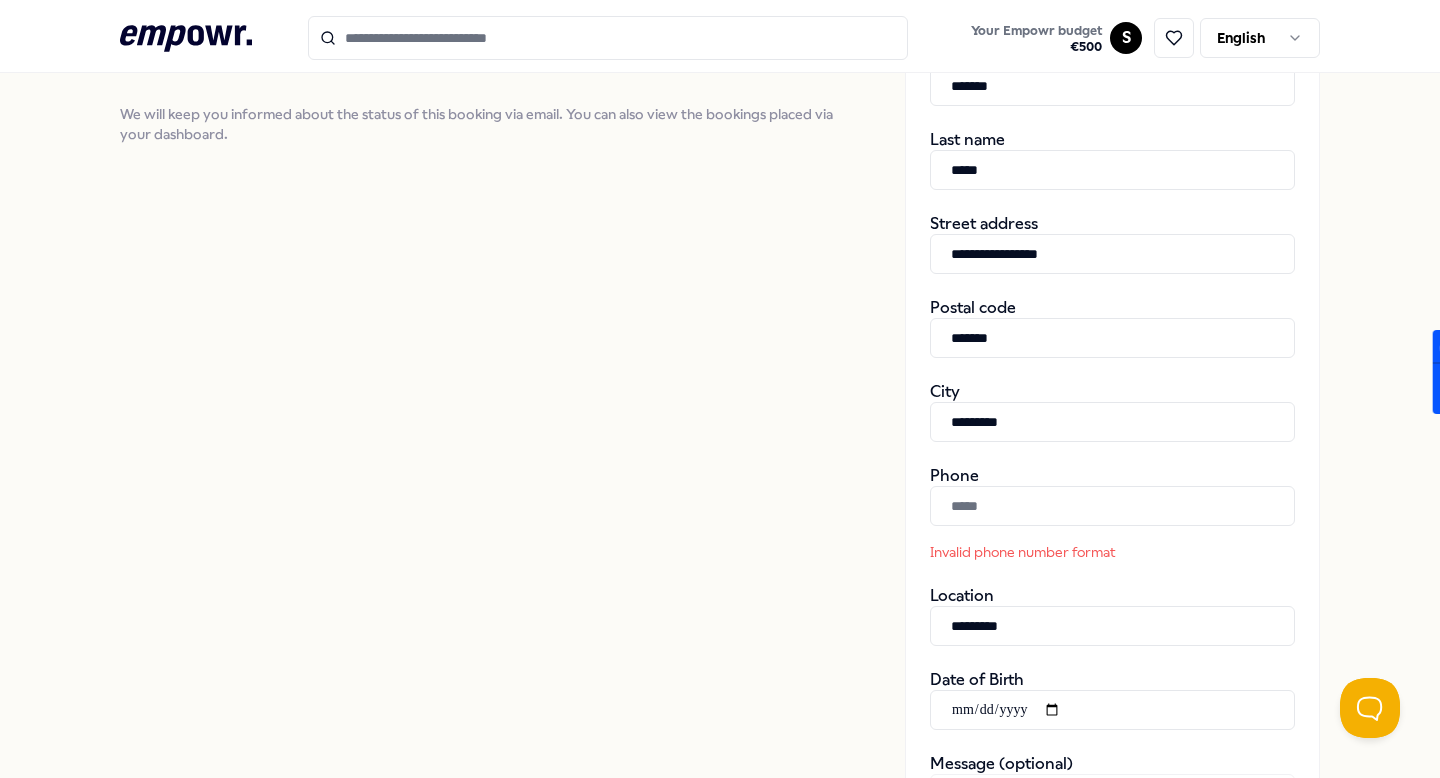 scroll, scrollTop: 980, scrollLeft: 0, axis: vertical 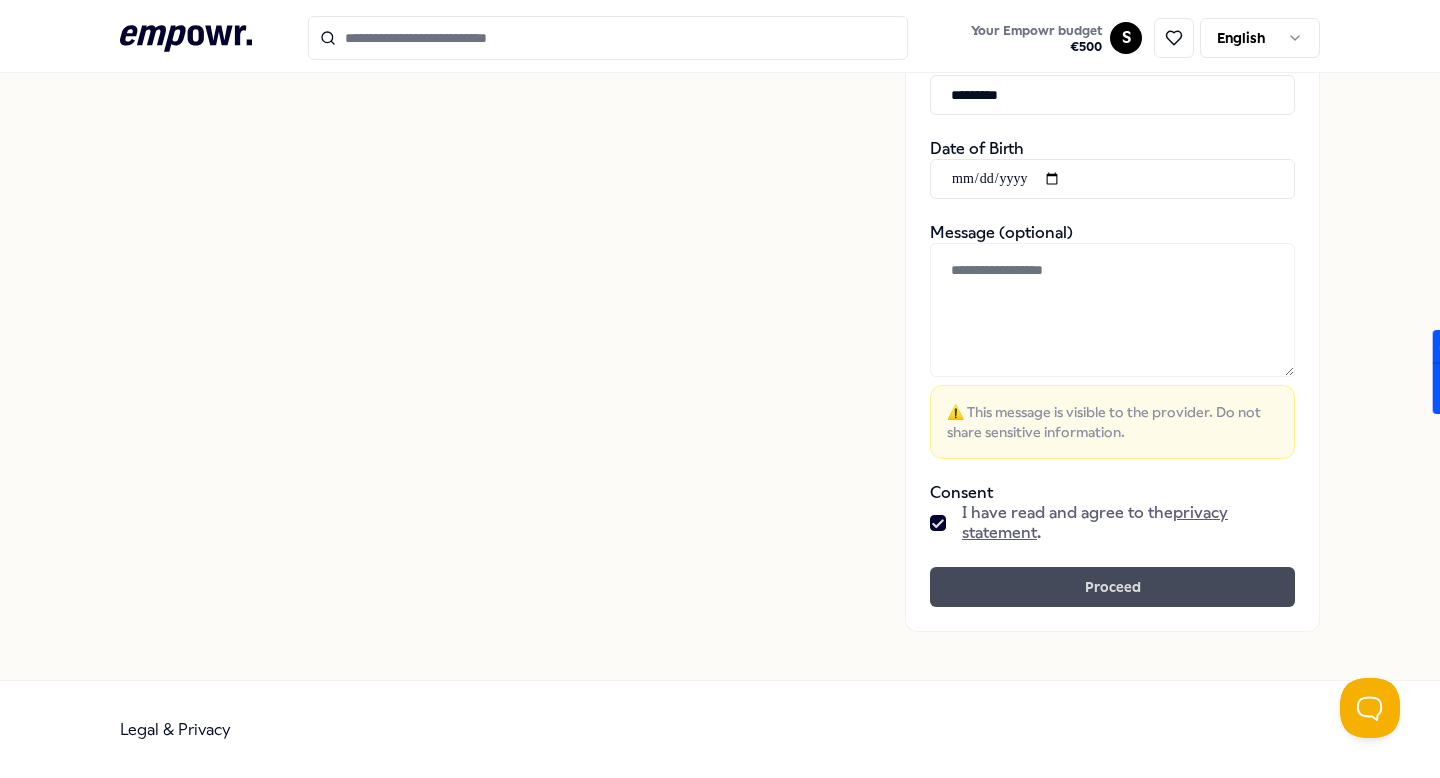 click on "Proceed" at bounding box center (1112, 587) 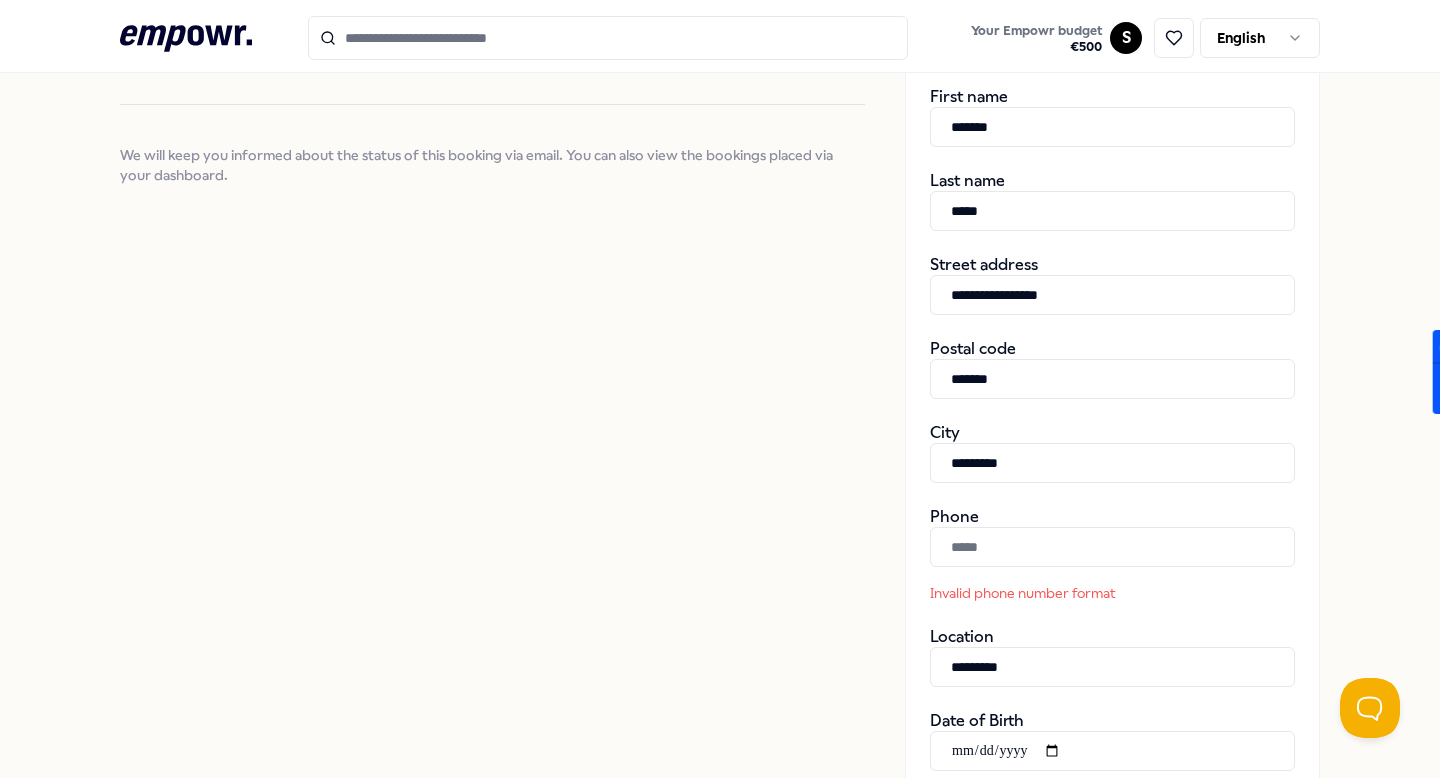 scroll, scrollTop: 414, scrollLeft: 0, axis: vertical 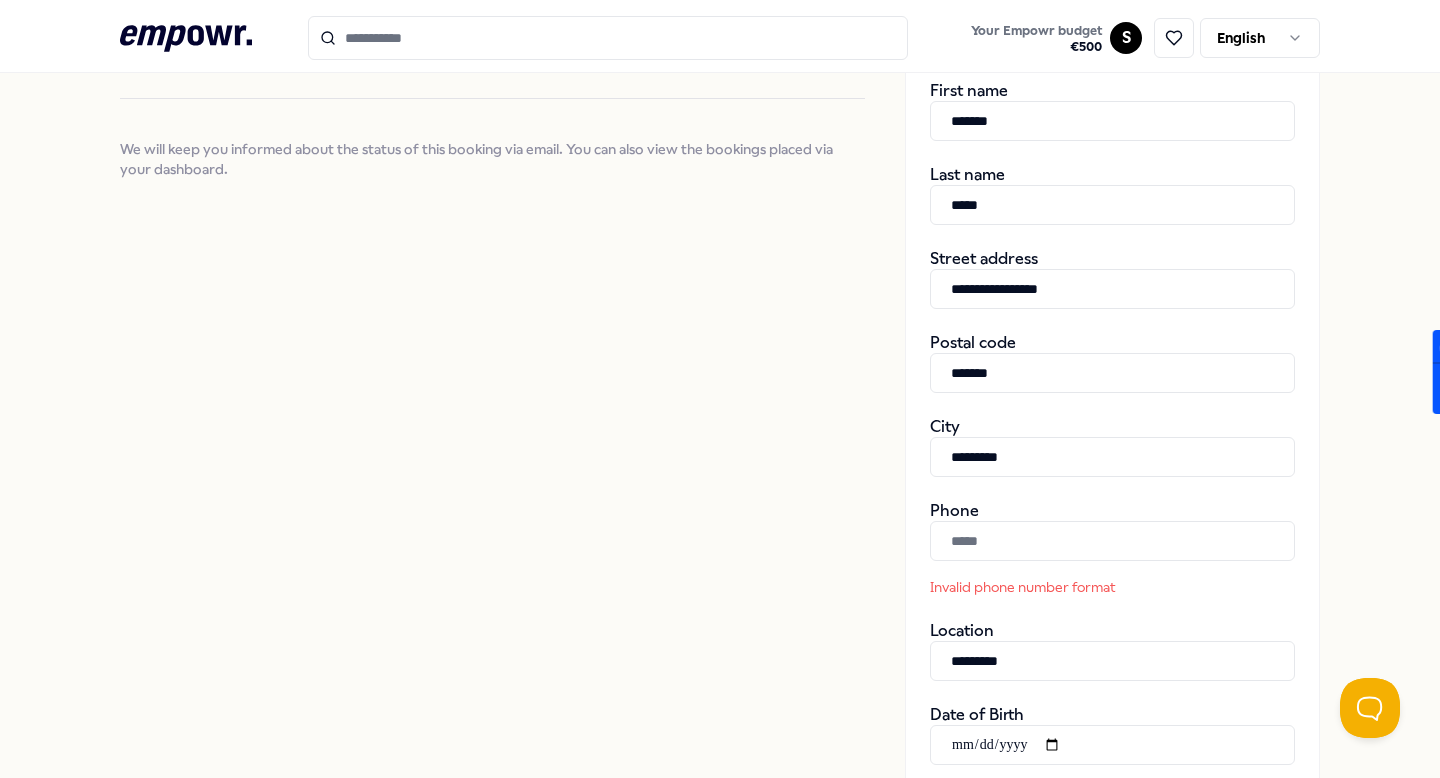 click at bounding box center (1112, 541) 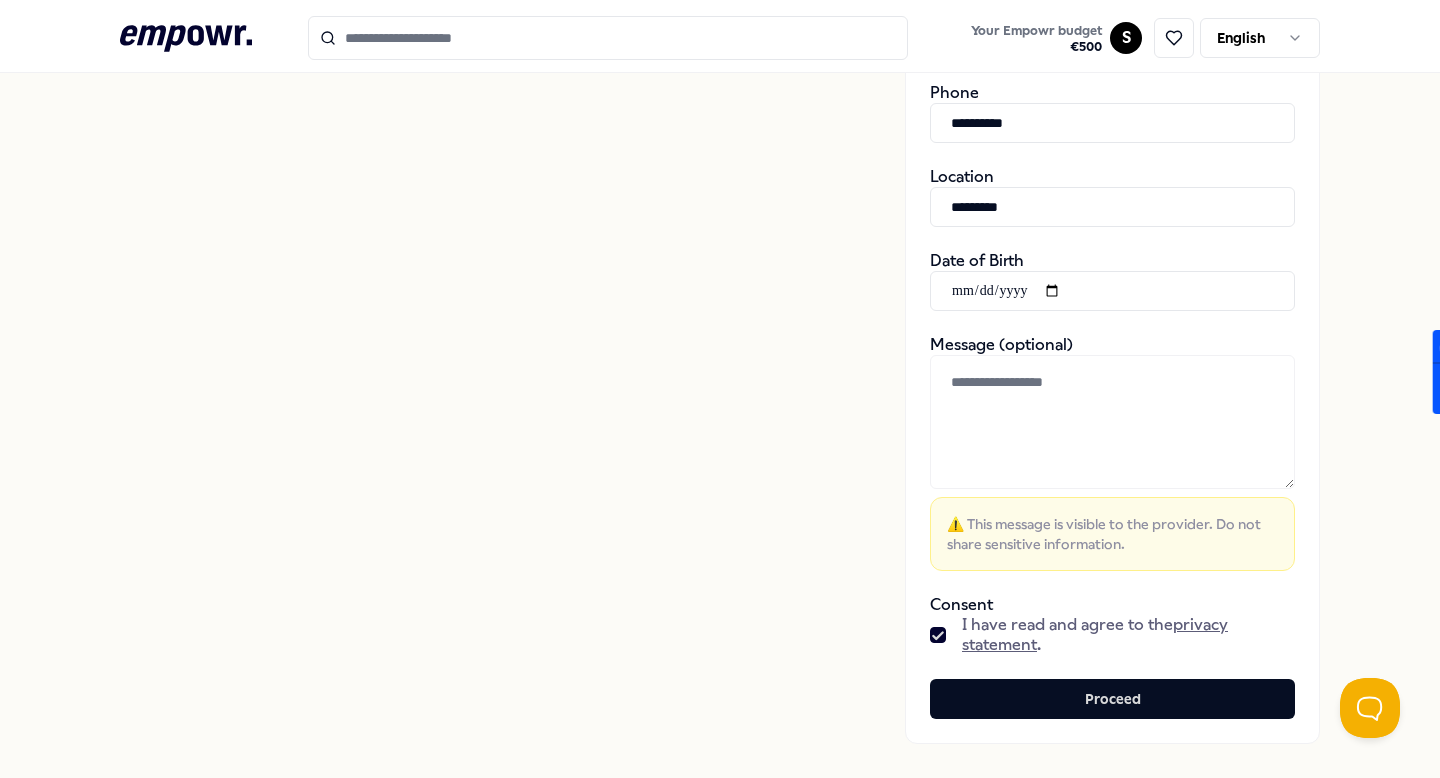 scroll, scrollTop: 944, scrollLeft: 0, axis: vertical 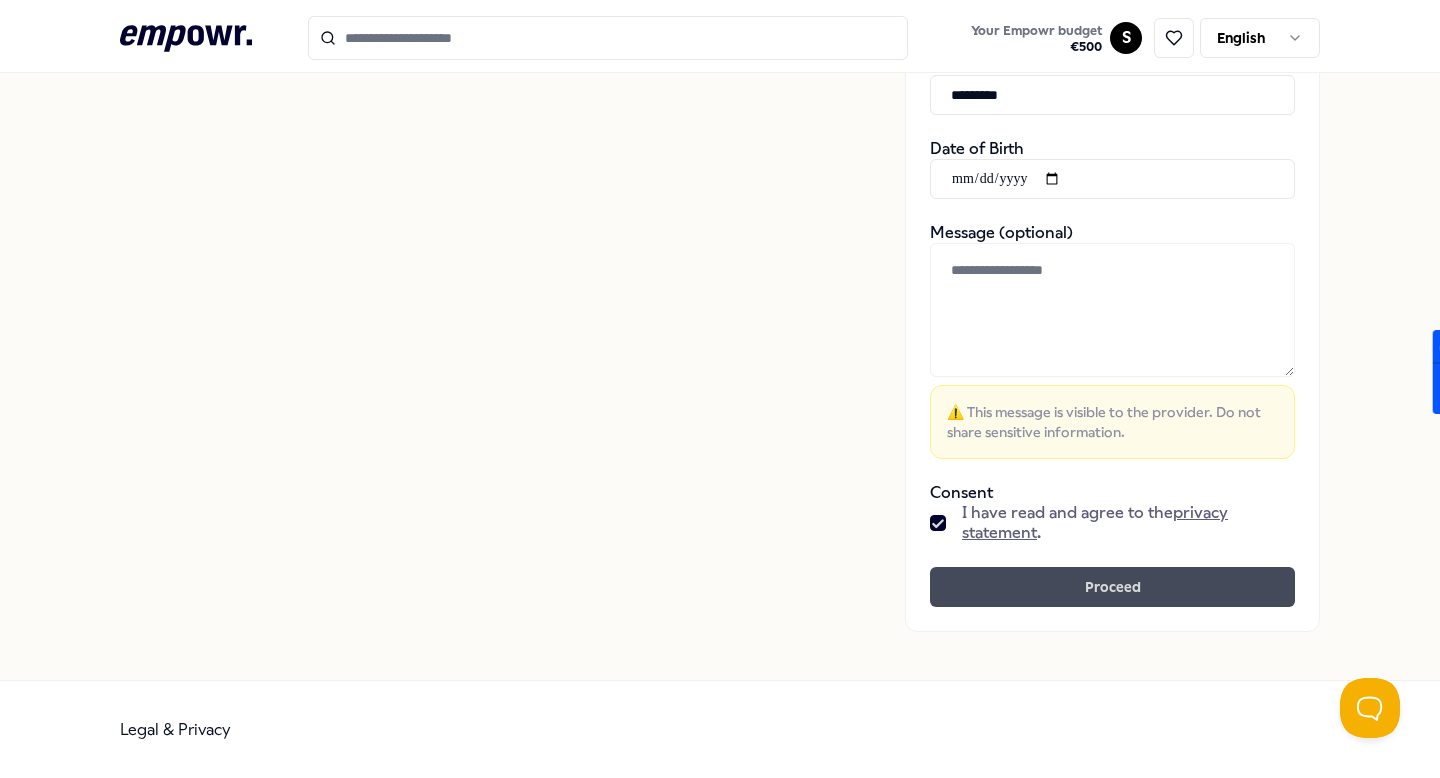 type on "**********" 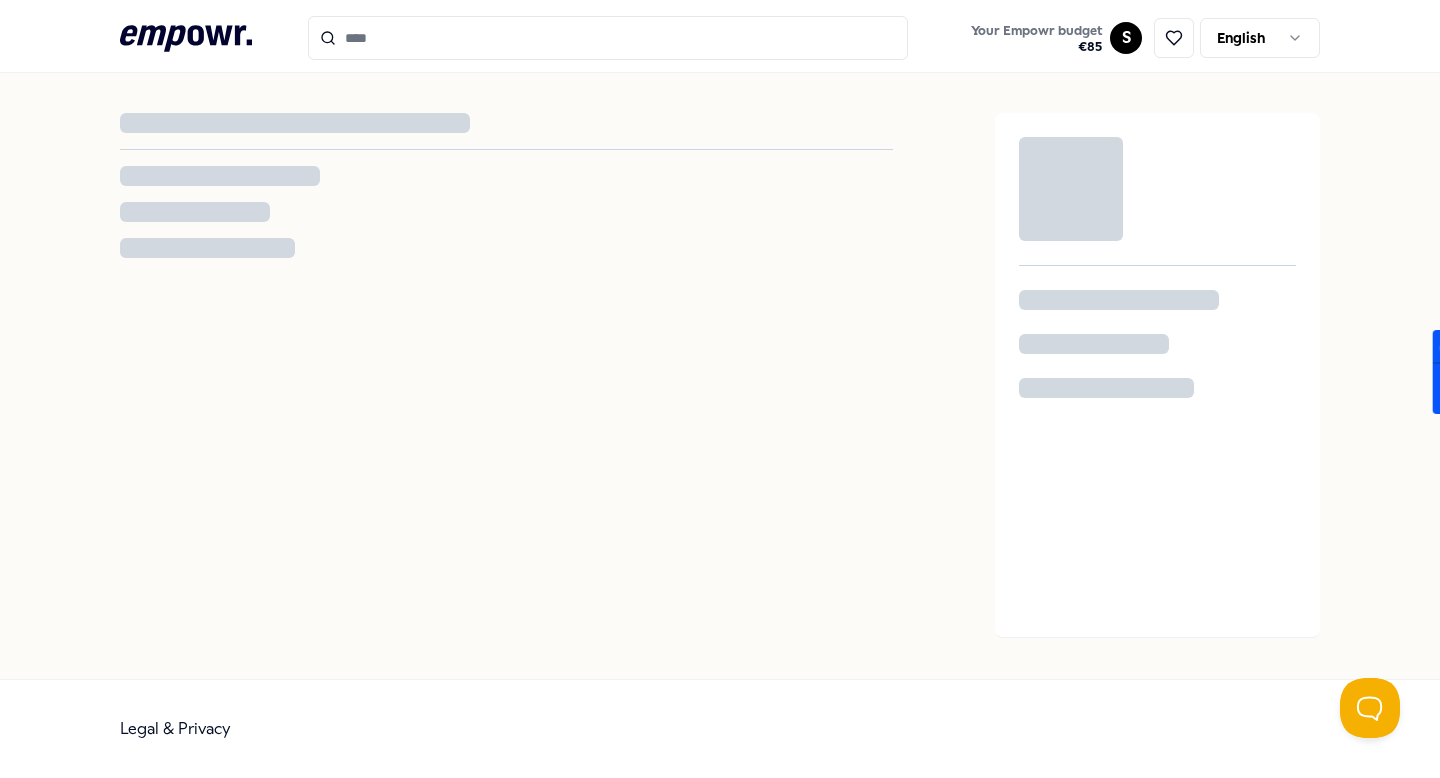 scroll, scrollTop: 0, scrollLeft: 0, axis: both 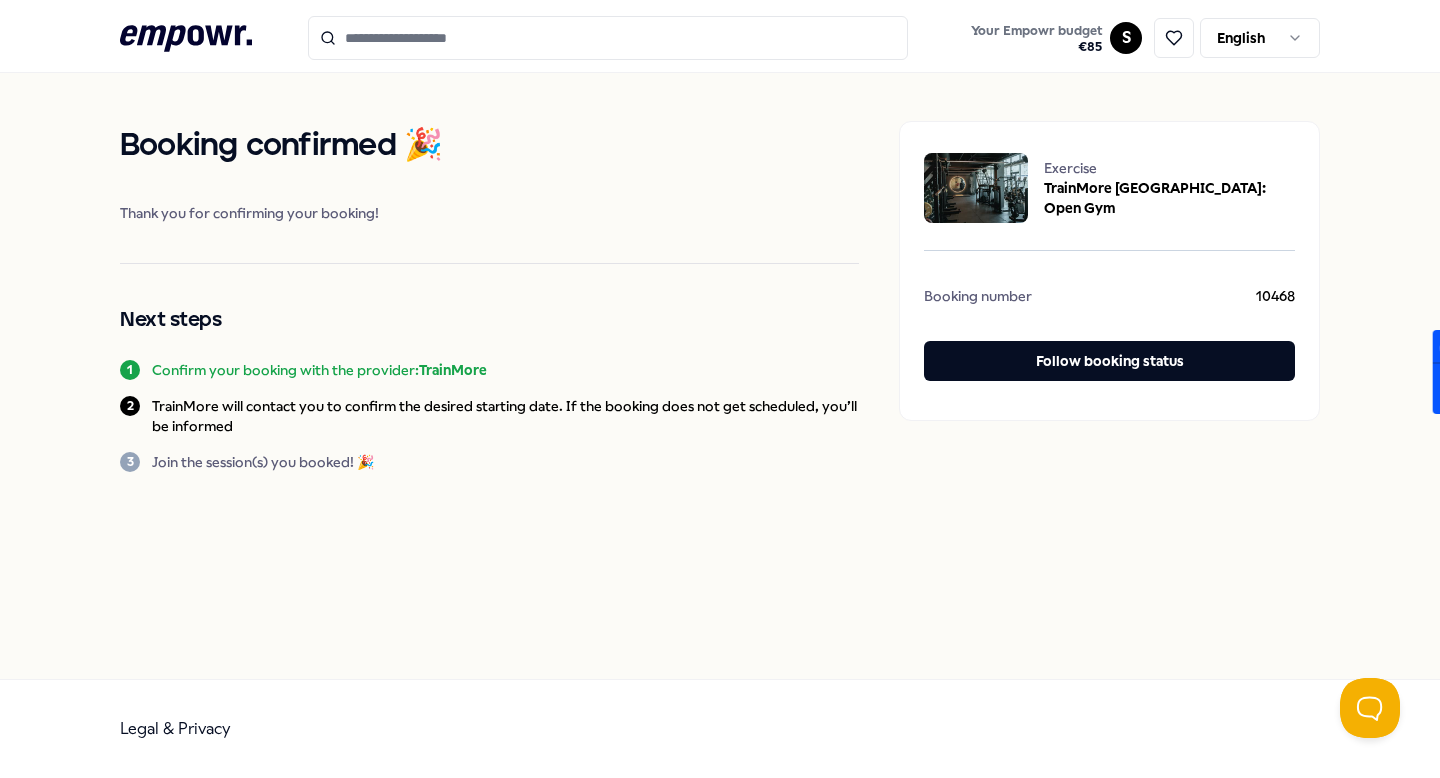 click 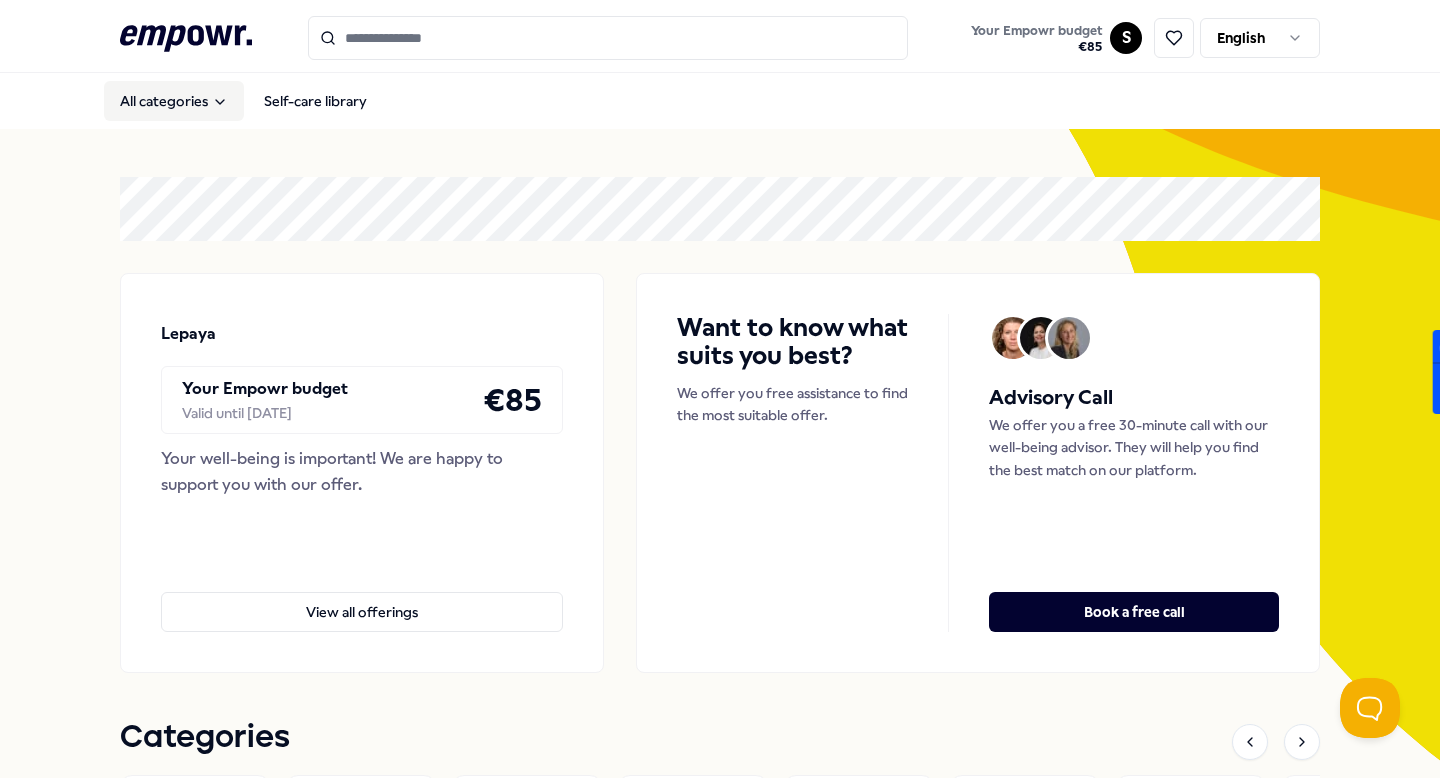 click on "All categories" at bounding box center [174, 101] 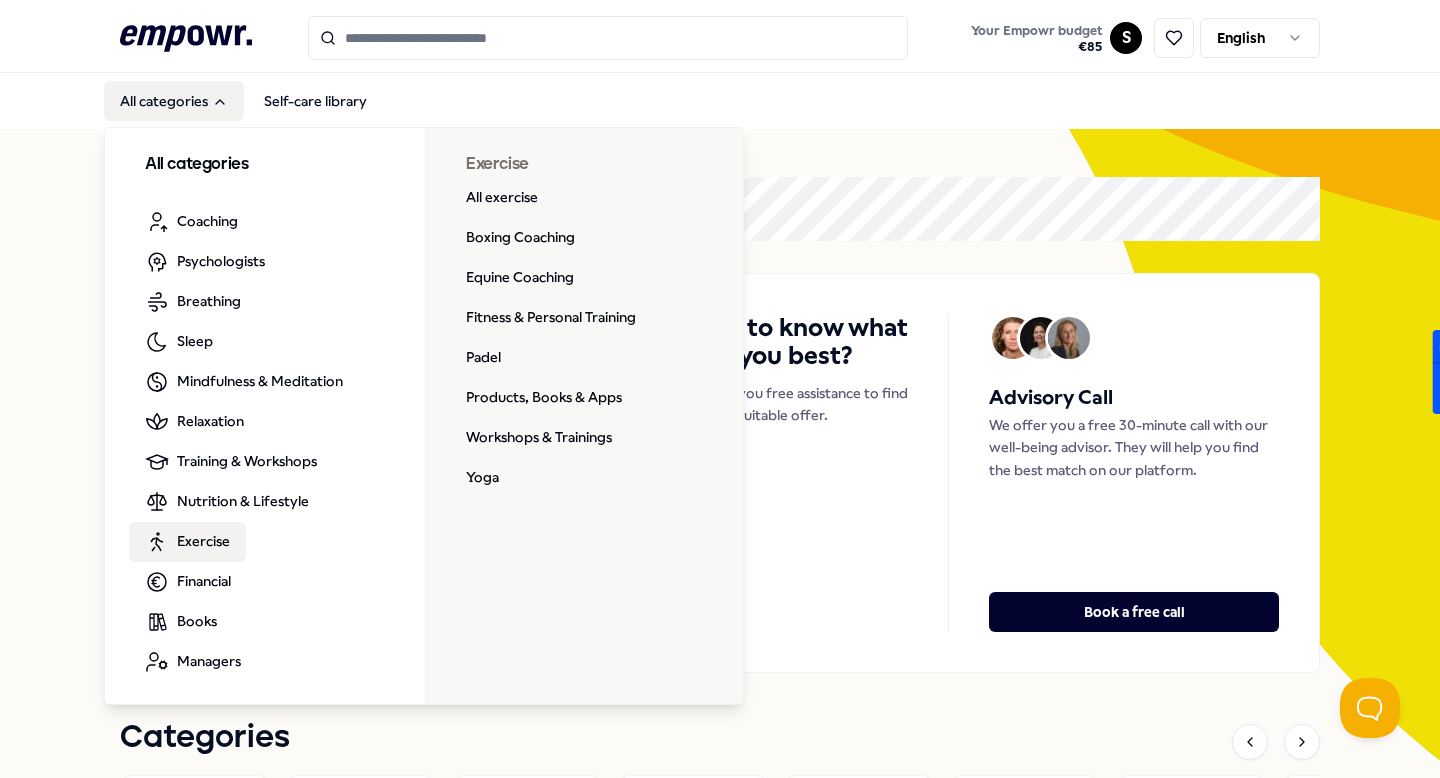 click on "Exercise" at bounding box center [203, 541] 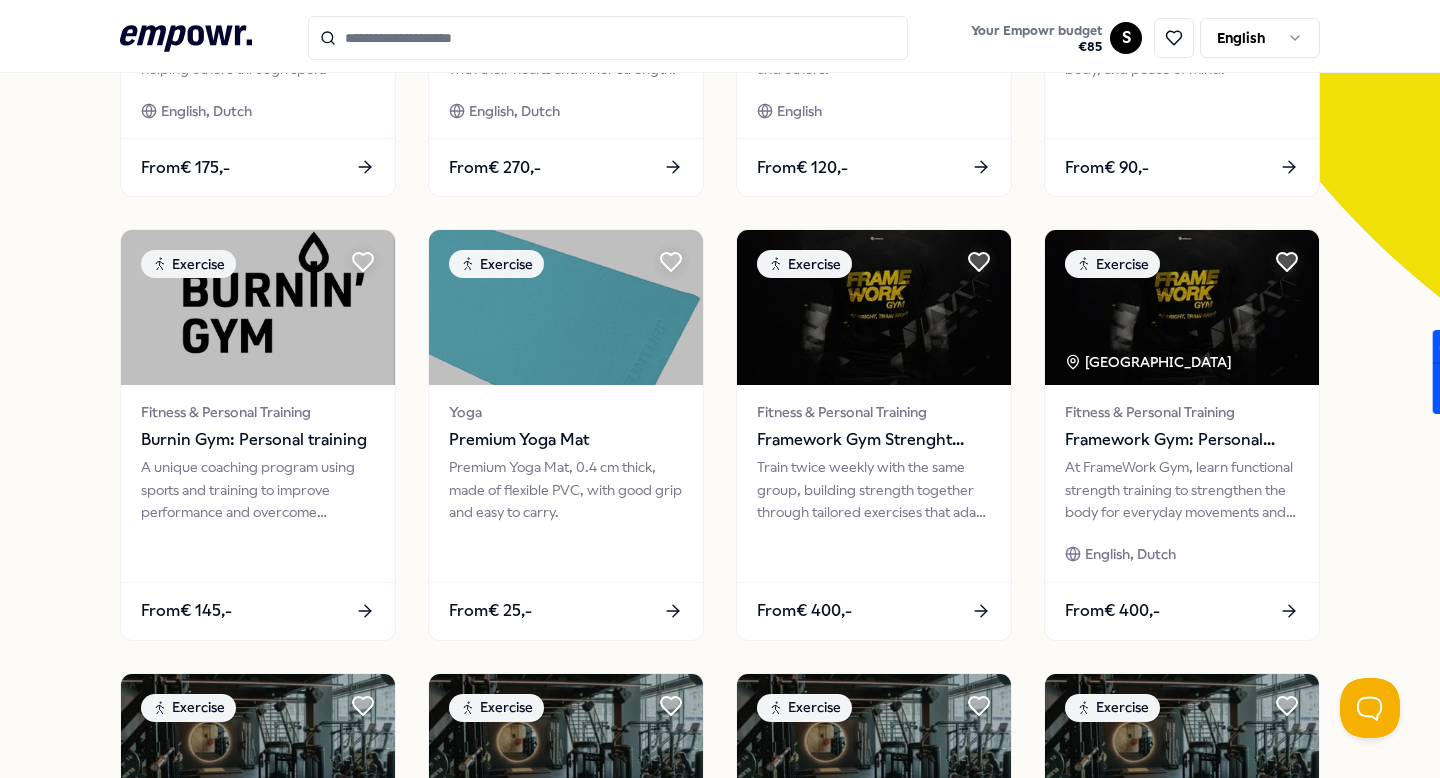 scroll, scrollTop: 349, scrollLeft: 0, axis: vertical 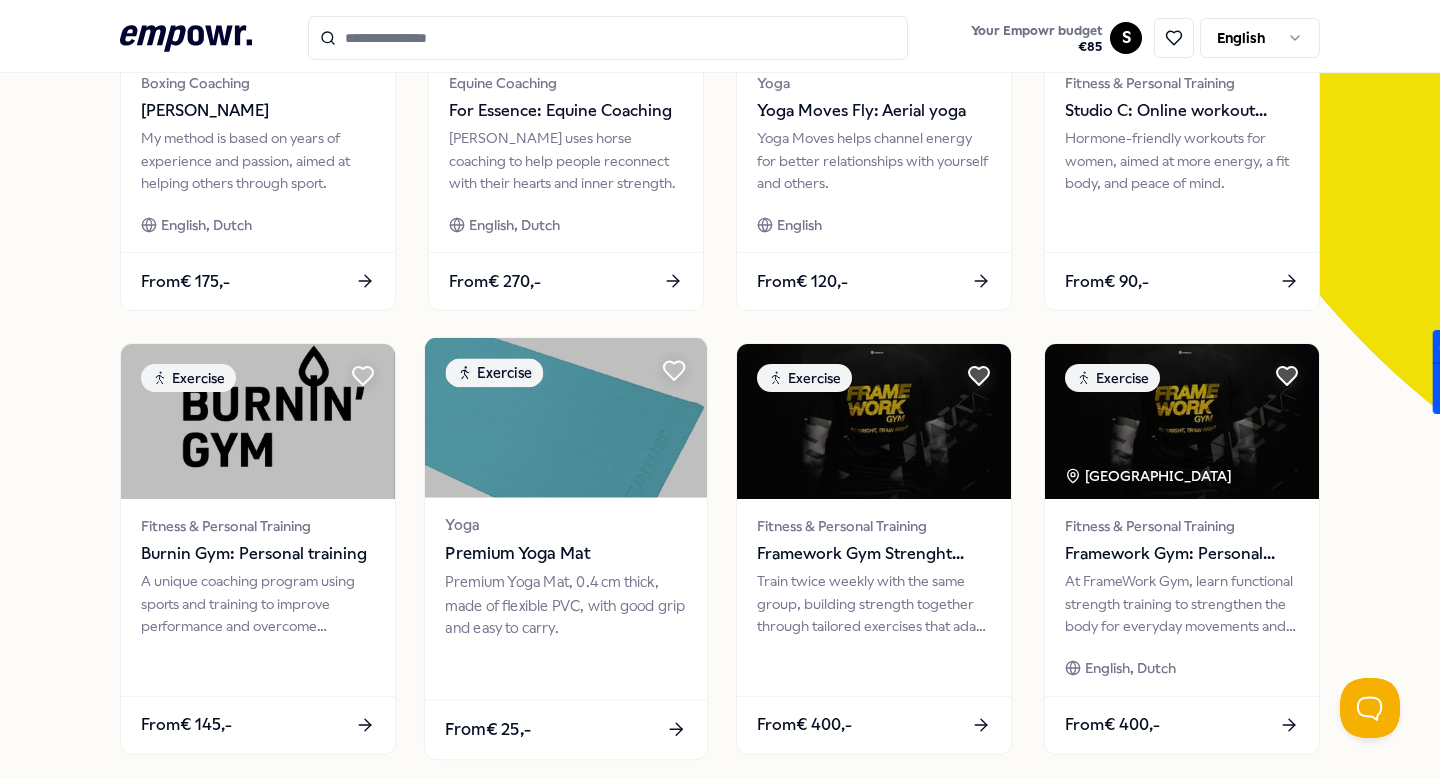 click at bounding box center (566, 418) 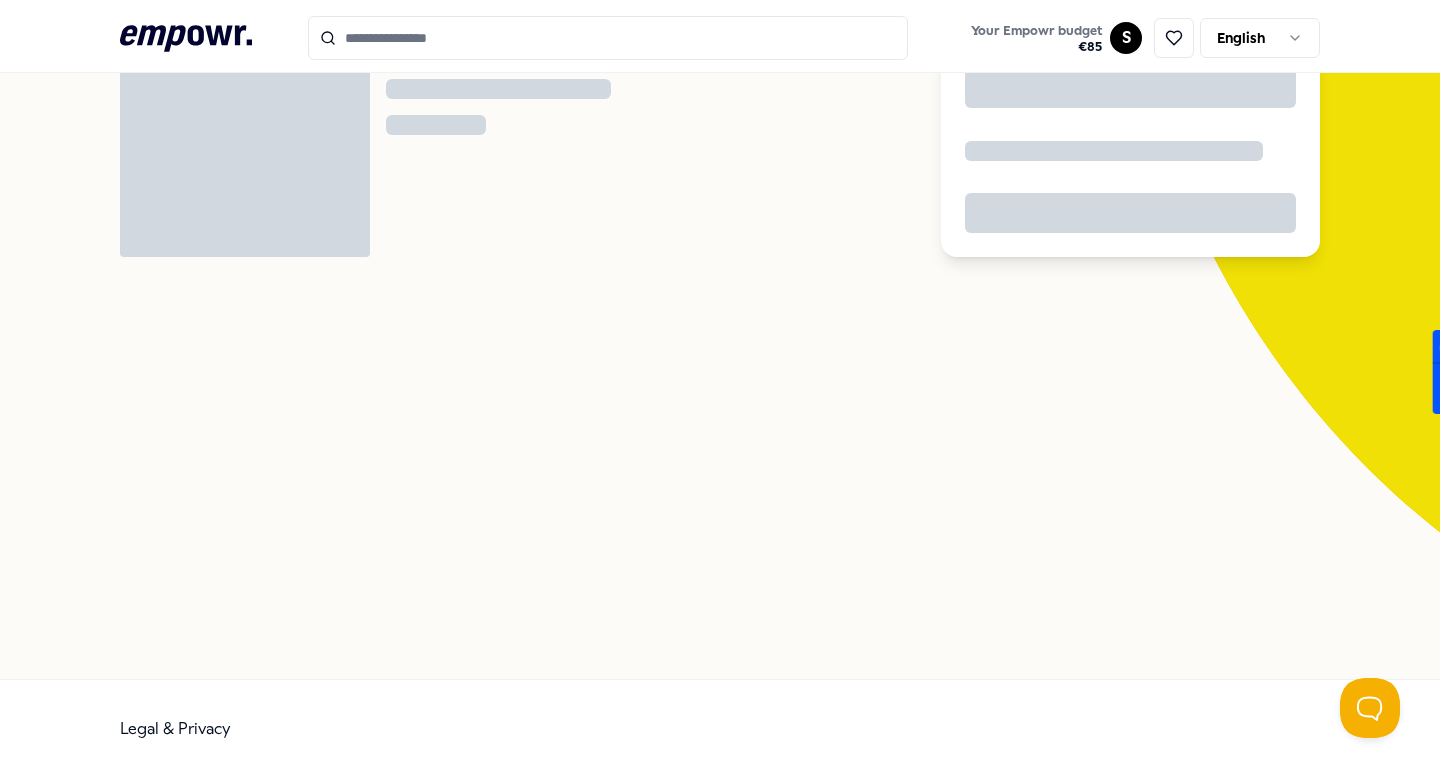scroll, scrollTop: 129, scrollLeft: 0, axis: vertical 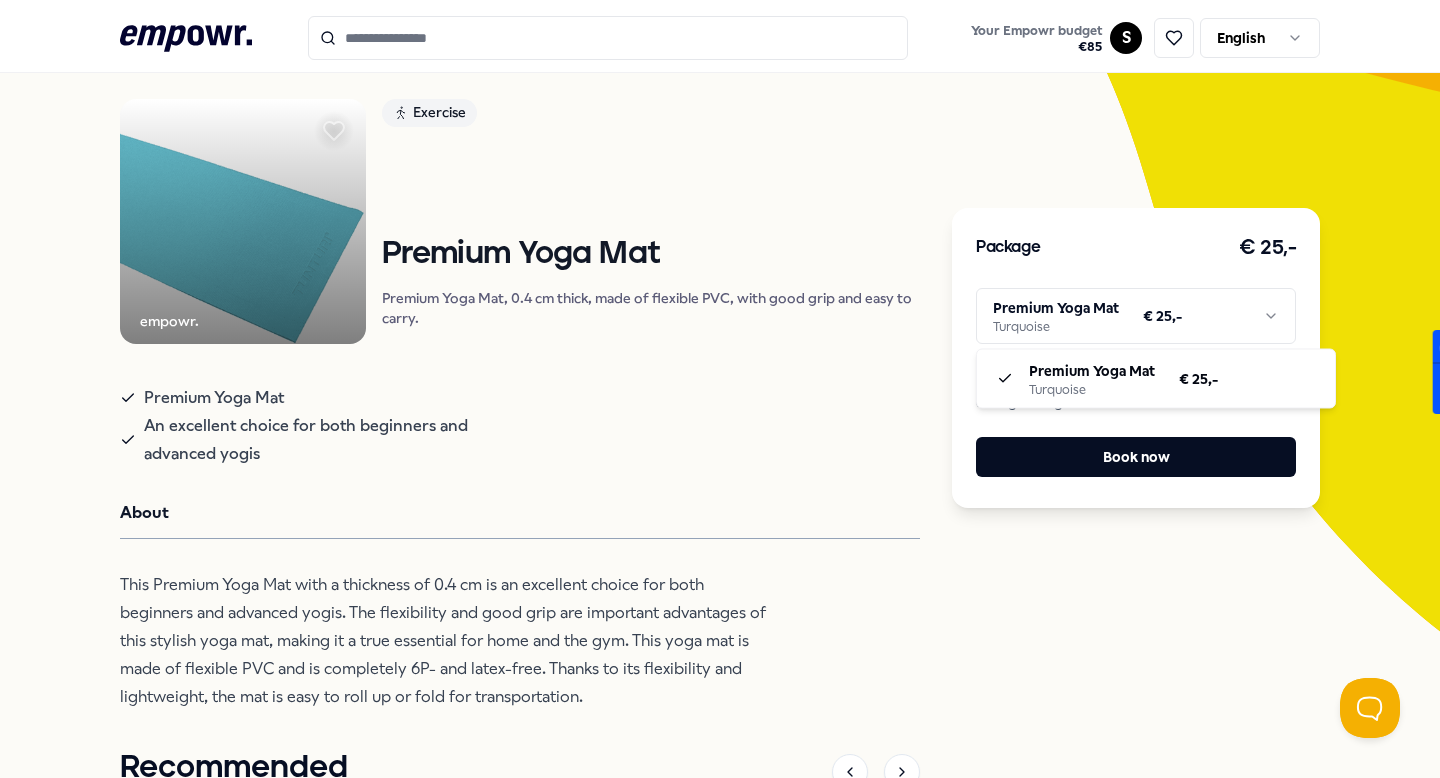 click on ".empowr-logo_svg__cls-1{fill:#03032f} Your Empowr budget € 85 S English All categories   Self-care library Back empowr. Exercise Premium Yoga Mat Premium Yoga Mat, 0.4 cm thick, made of flexible PVC, with good grip and easy to carry. Premium Yoga Mat An excellent choice for both beginners and advanced yogis About This Premium Yoga Mat with a thickness of 0.4 cm is an excellent choice for both beginners and advanced yogis. The flexibility and good grip are important advantages of this stylish yoga mat, making it a true essential for home and the gym. This yoga mat is made of flexible PVC and is completely 6P- and latex-free. Thanks to its flexibility and lightweight, the mat is easy to roll up or fold for transportation. Recommended Coaching [GEOGRAPHIC_DATA] Region   + 2 [PERSON_NAME] An empathetic coach assists in breaking patterns and developing self-confidence
and inner strength to make desired choices and take steps. English, Dutch From  € 150,- Exercise Burnin Gym: Personal training From  Exercise" at bounding box center [720, 389] 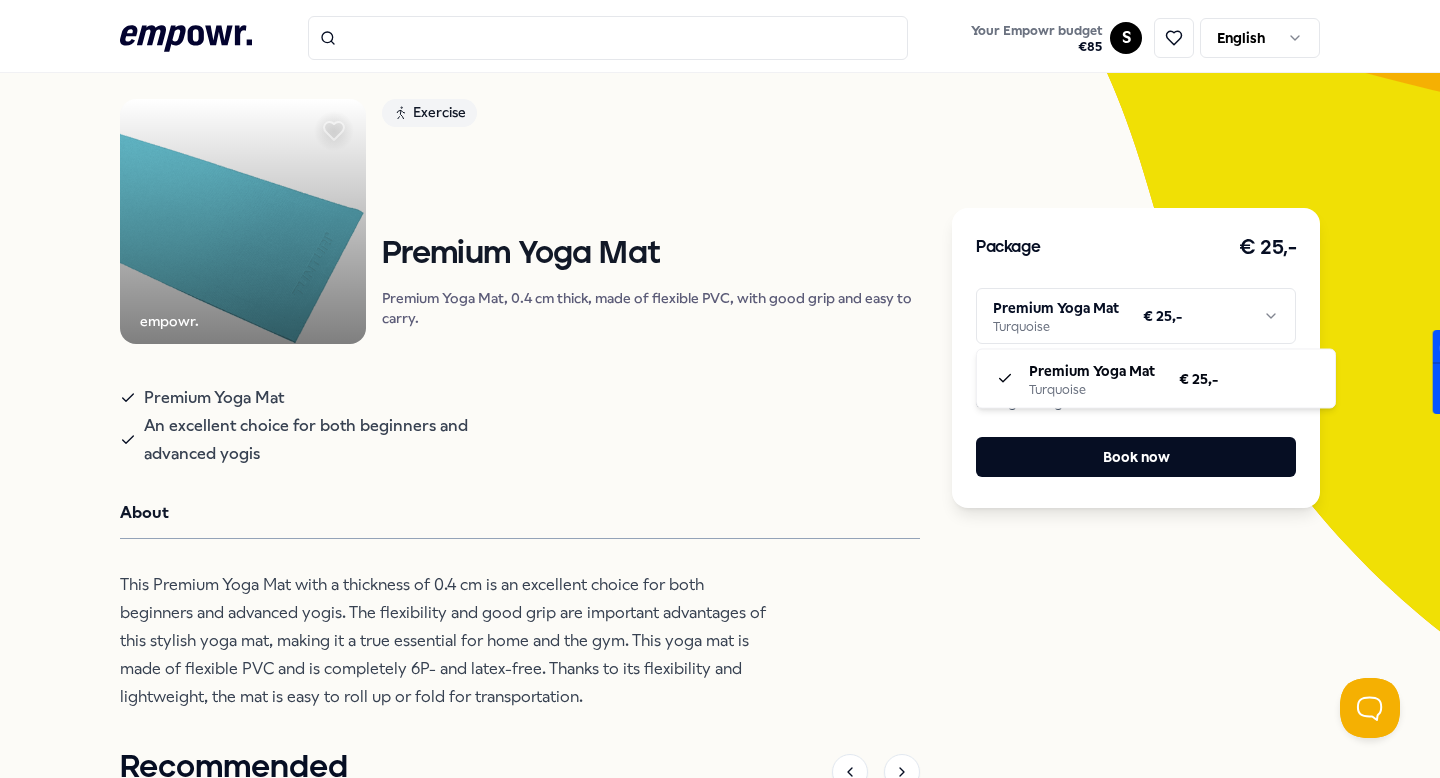 click on ".empowr-logo_svg__cls-1{fill:#03032f} Your Empowr budget € 85 S English All categories   Self-care library Back empowr. Exercise Premium Yoga Mat Premium Yoga Mat, 0.4 cm thick, made of flexible PVC, with good grip and easy to carry. Premium Yoga Mat An excellent choice for both beginners and advanced yogis About This Premium Yoga Mat with a thickness of 0.4 cm is an excellent choice for both beginners and advanced yogis. The flexibility and good grip are important advantages of this stylish yoga mat, making it a true essential for home and the gym. This yoga mat is made of flexible PVC and is completely 6P- and latex-free. Thanks to its flexibility and lightweight, the mat is easy to roll up or fold for transportation. Recommended Coaching [GEOGRAPHIC_DATA] Region   + 2 [PERSON_NAME] An empathetic coach assists in breaking patterns and developing self-confidence
and inner strength to make desired choices and take steps. English, Dutch From  € 150,- Exercise Burnin Gym: Personal training From  Exercise" at bounding box center [720, 389] 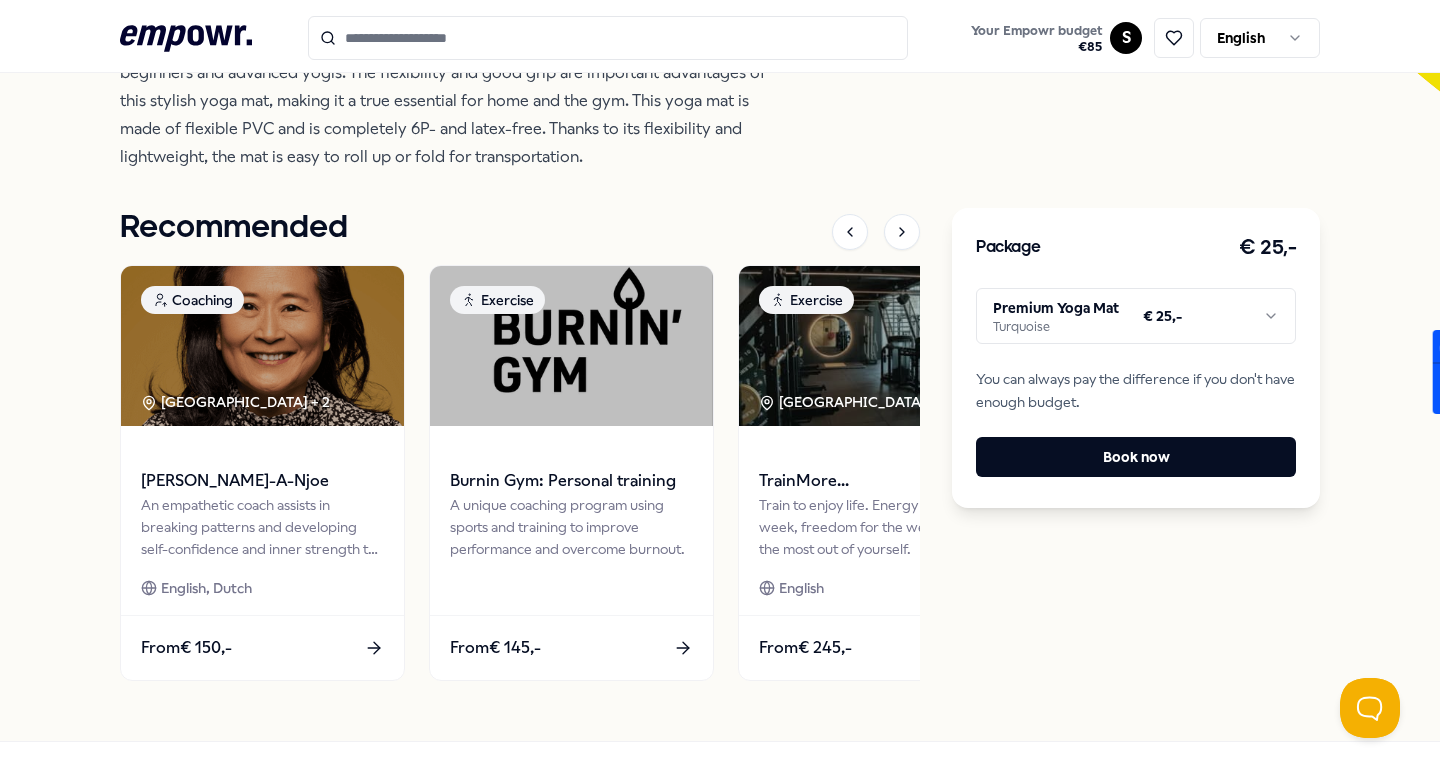 scroll, scrollTop: 0, scrollLeft: 0, axis: both 